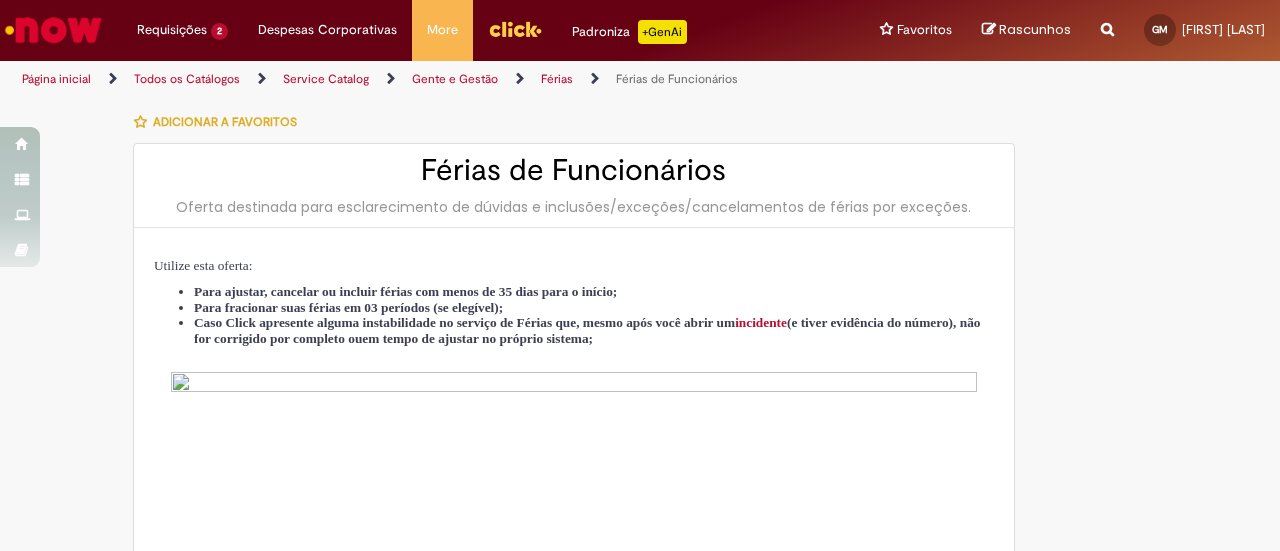 scroll, scrollTop: 0, scrollLeft: 0, axis: both 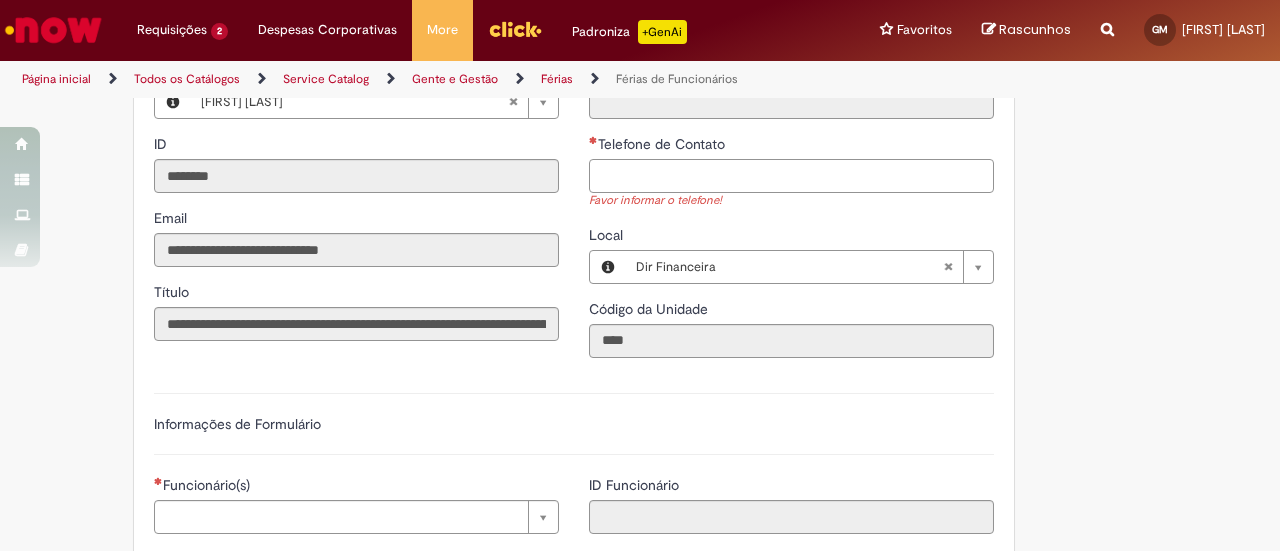 click on "Telefone de Contato" at bounding box center [791, 176] 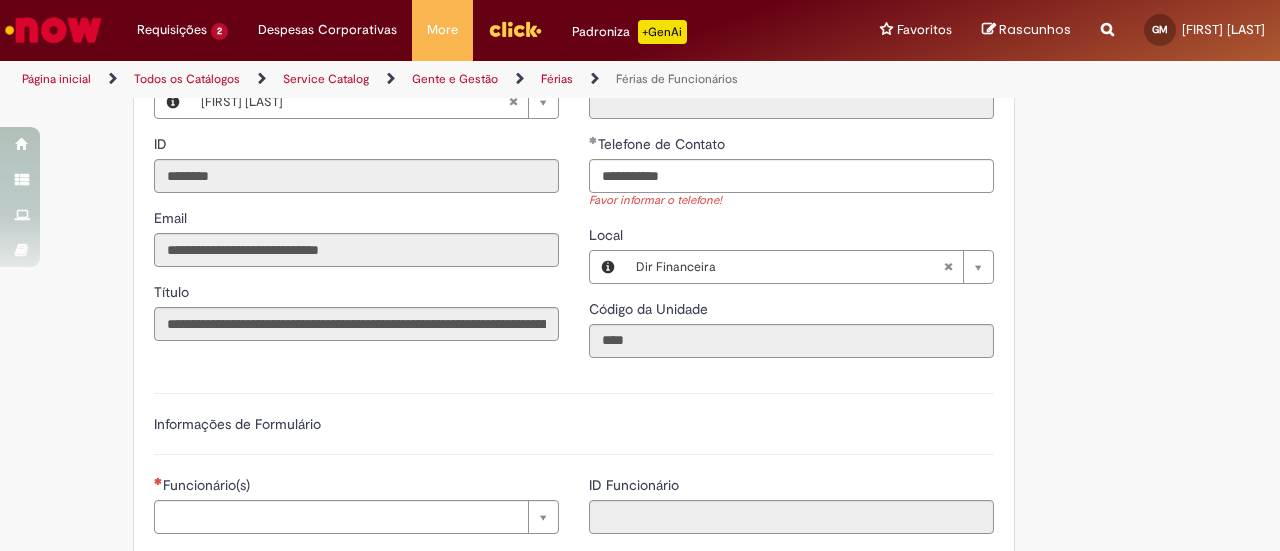 click on "**********" at bounding box center (791, 216) 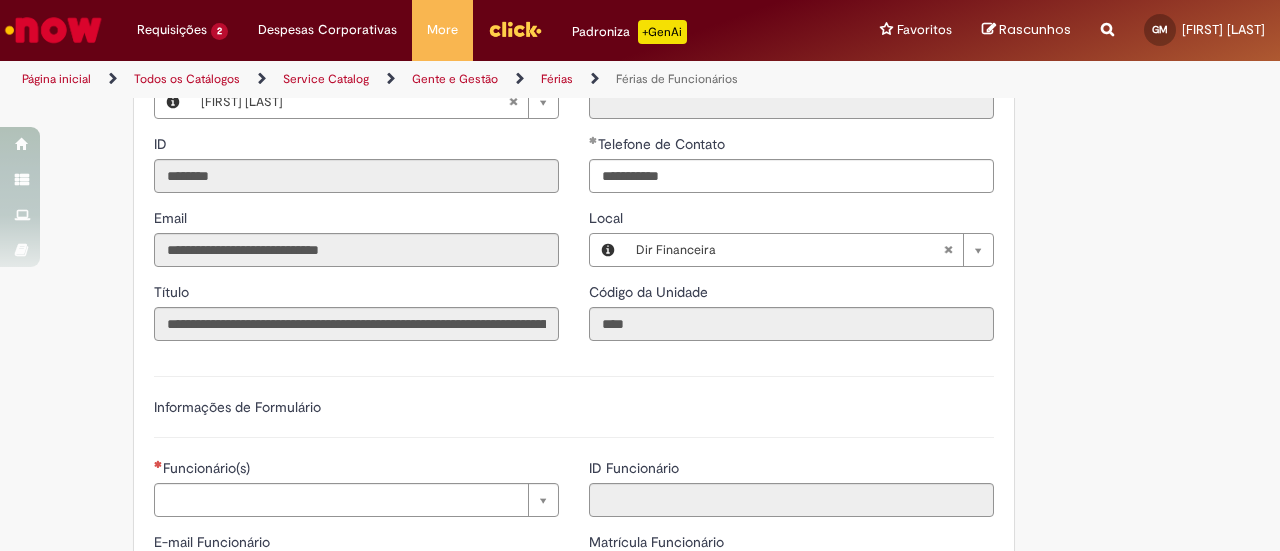 type on "**********" 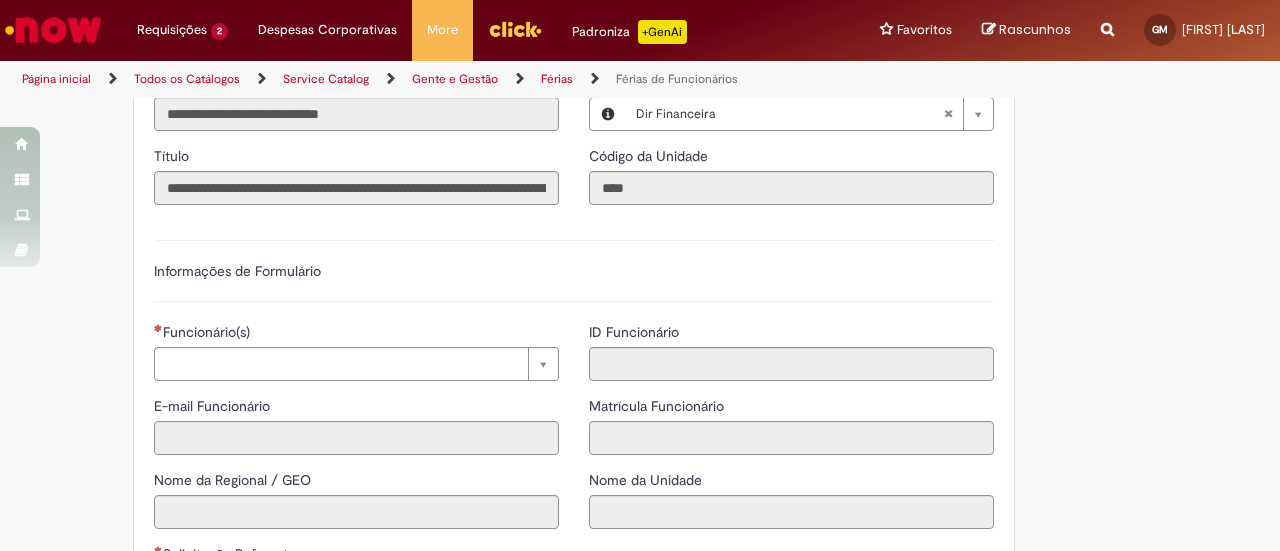 scroll, scrollTop: 1300, scrollLeft: 0, axis: vertical 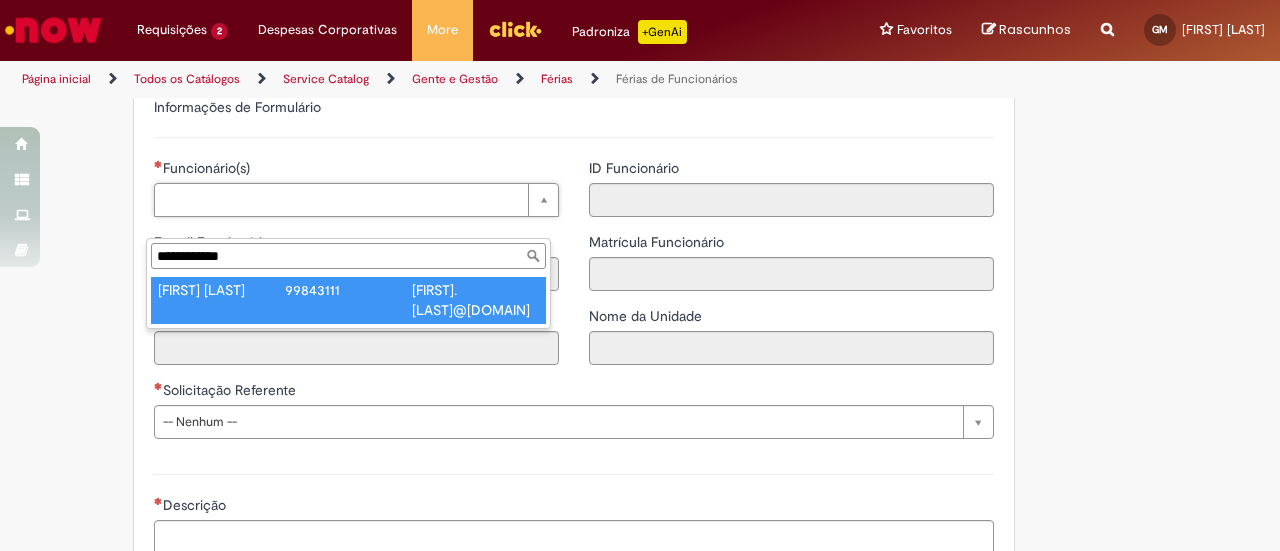 type on "**********" 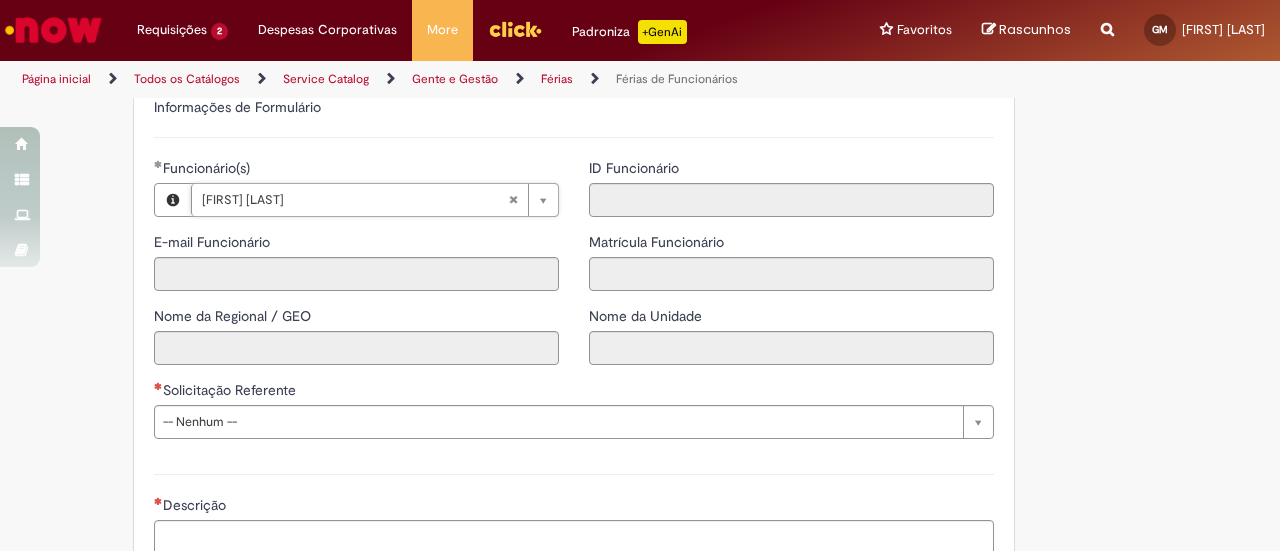 type on "**********" 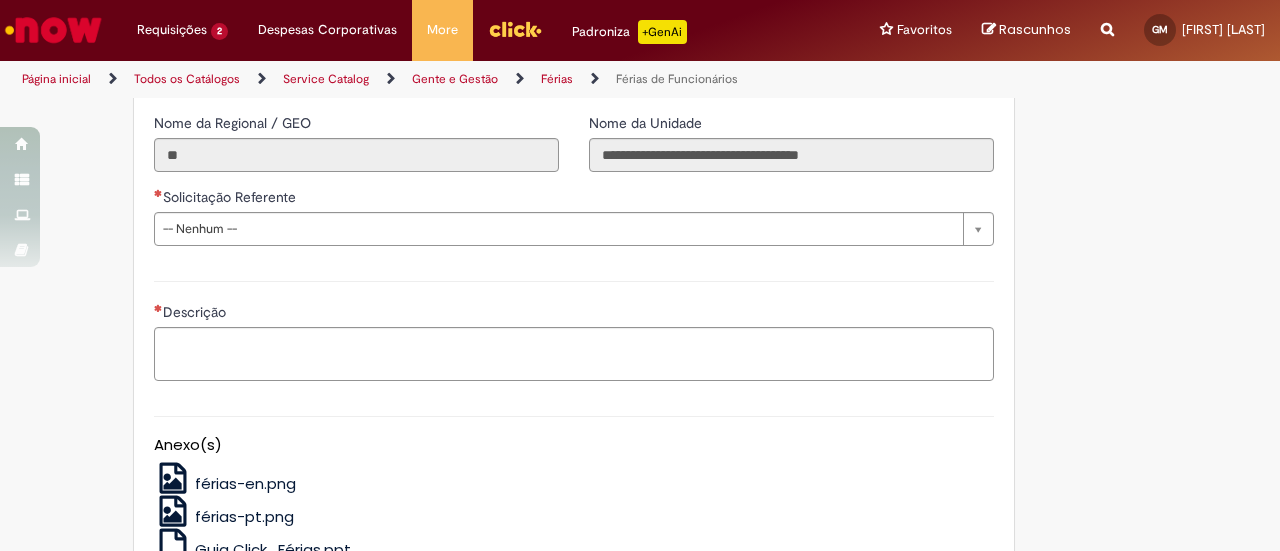 scroll, scrollTop: 1600, scrollLeft: 0, axis: vertical 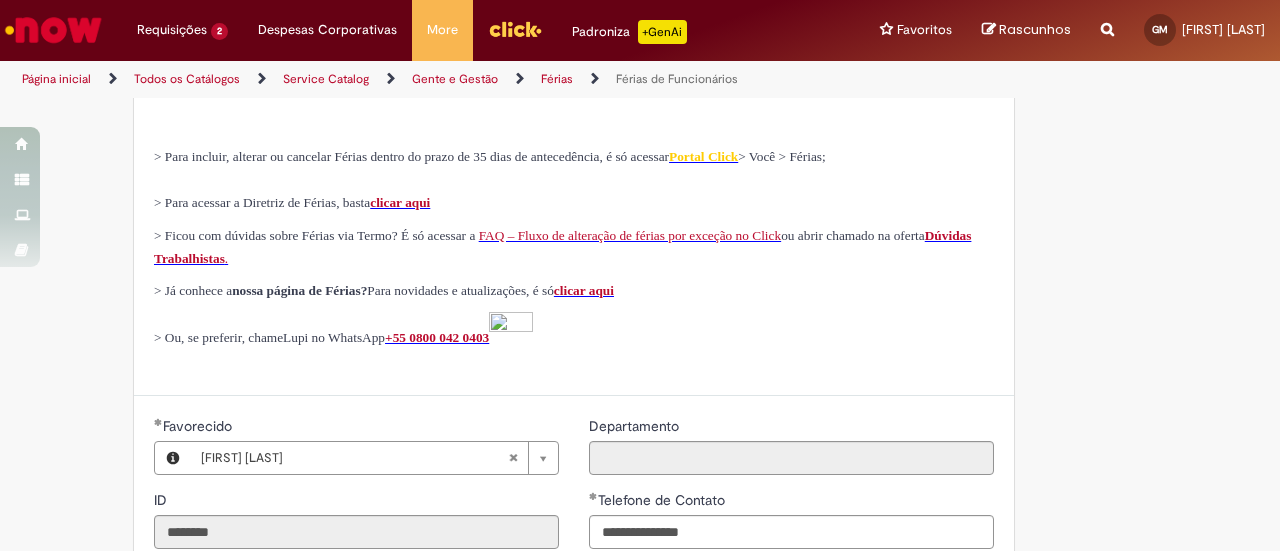click on "clicar aqui" at bounding box center (400, 202) 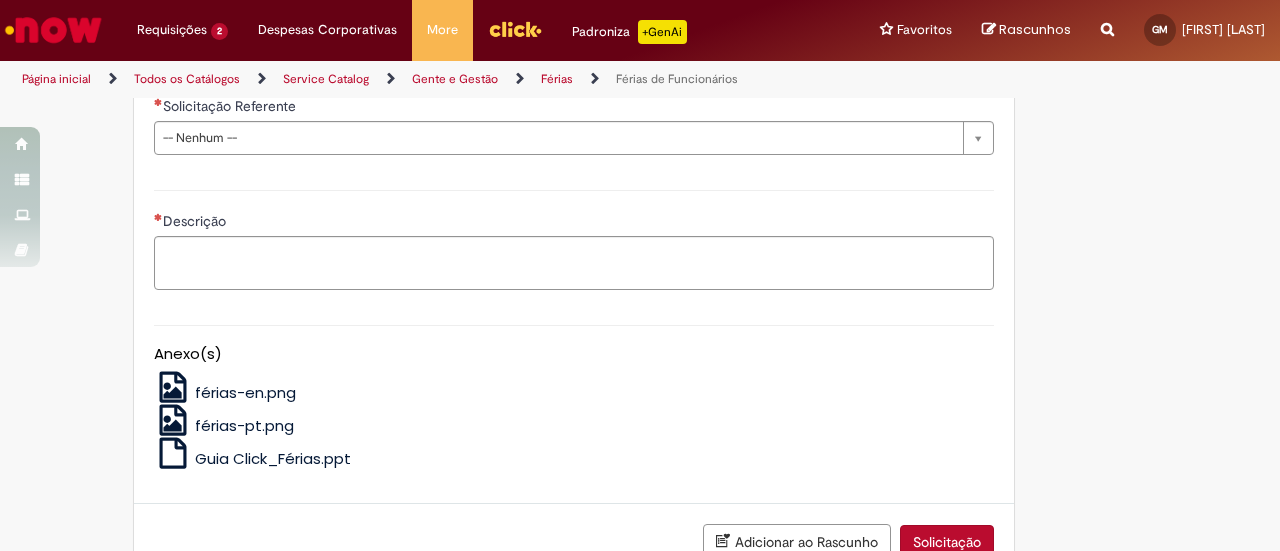 scroll, scrollTop: 1744, scrollLeft: 0, axis: vertical 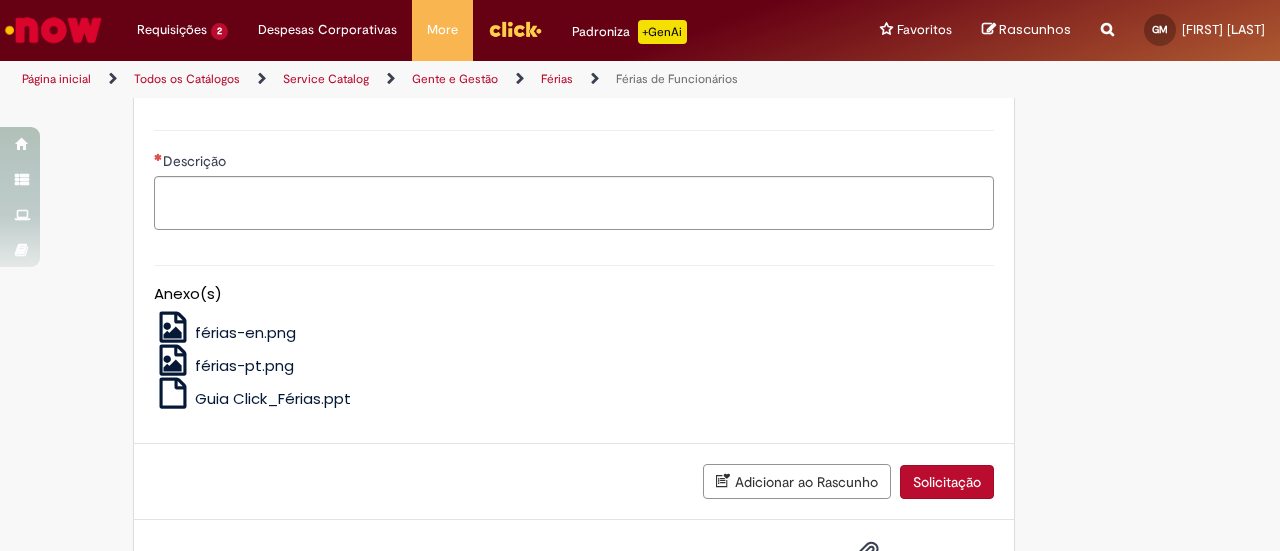 click on "férias-pt.png" at bounding box center [244, 365] 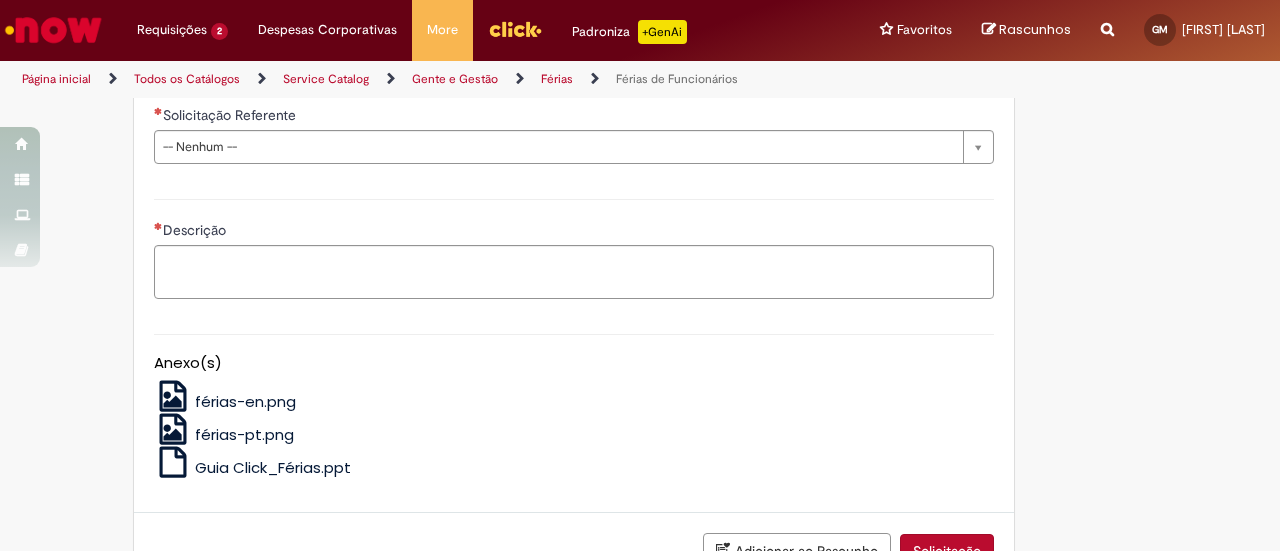 scroll, scrollTop: 1644, scrollLeft: 0, axis: vertical 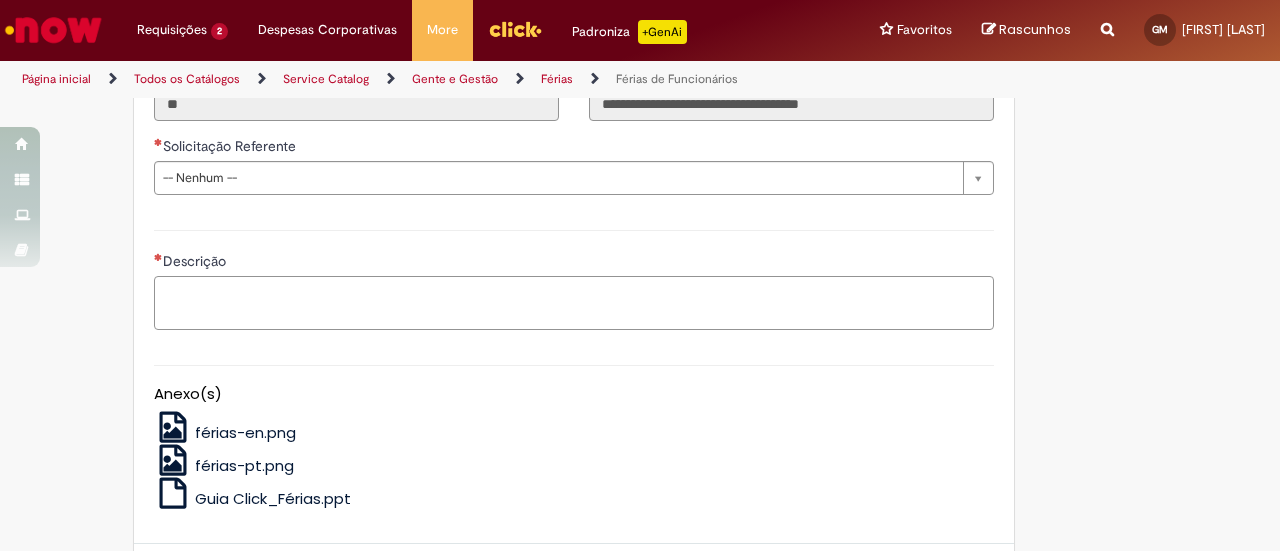 click on "Descrição" at bounding box center (574, 302) 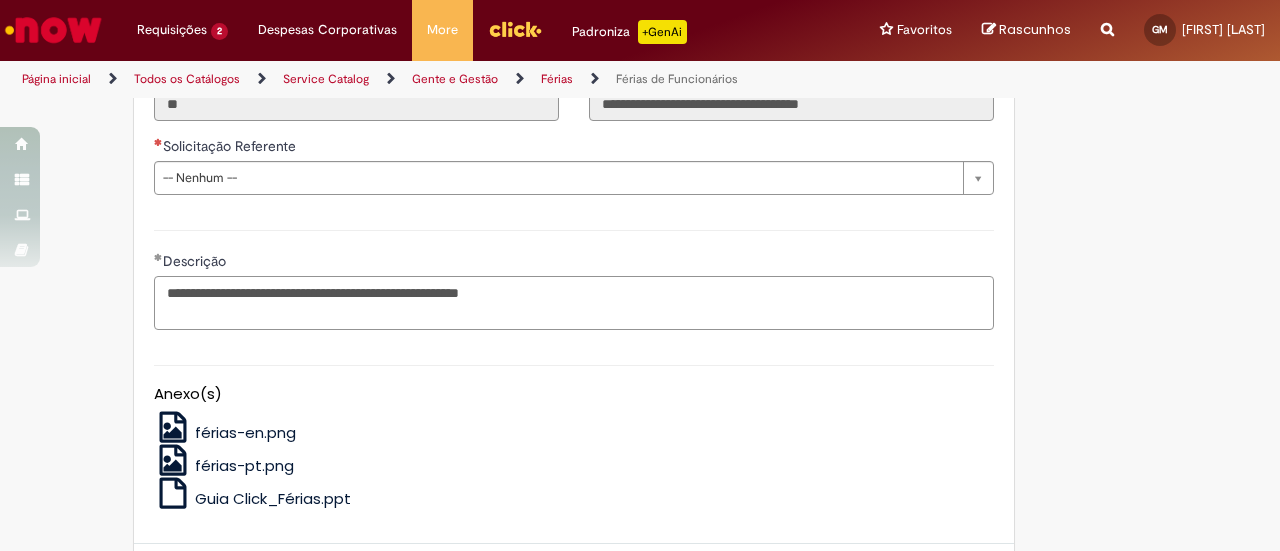 click on "**********" at bounding box center [574, 302] 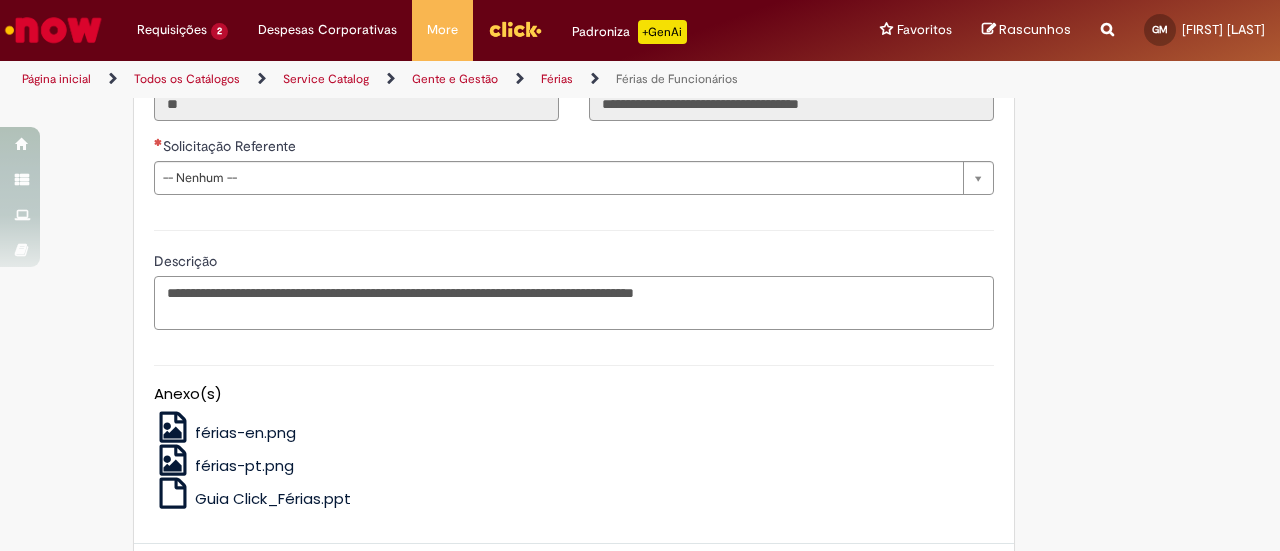 click on "**********" at bounding box center [574, 302] 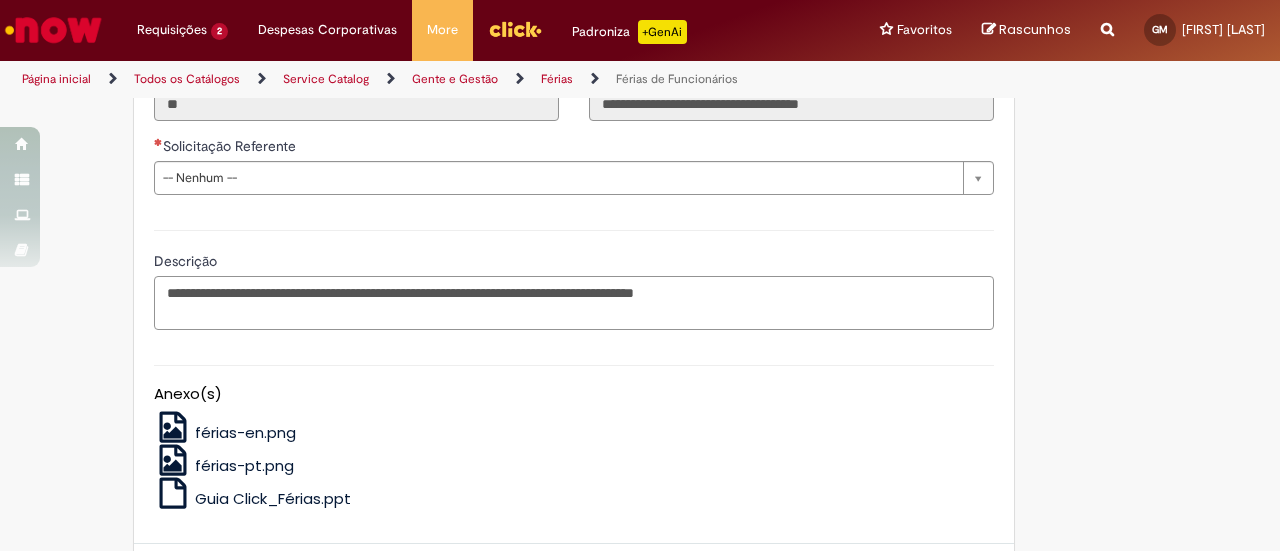 click on "**********" at bounding box center [574, 302] 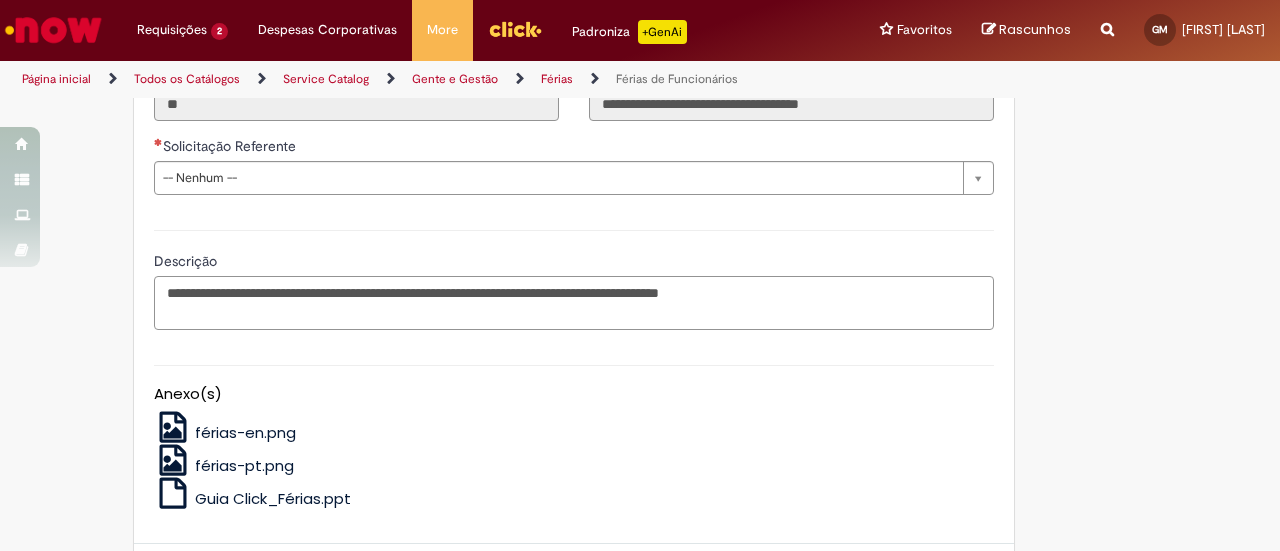 click on "**********" at bounding box center (574, 302) 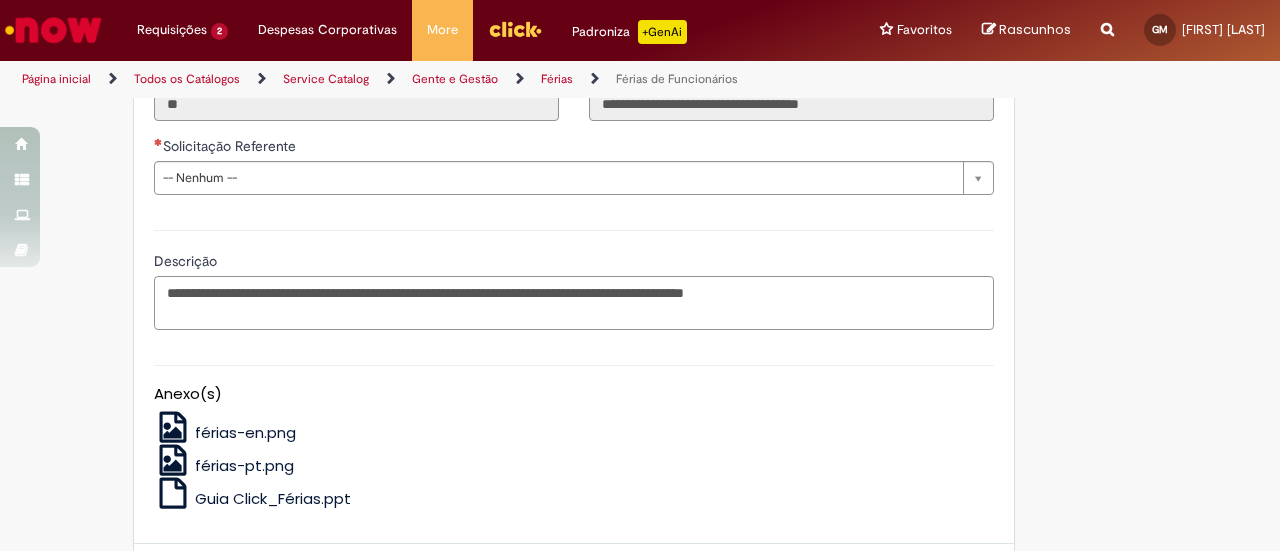 click on "**********" at bounding box center [574, 302] 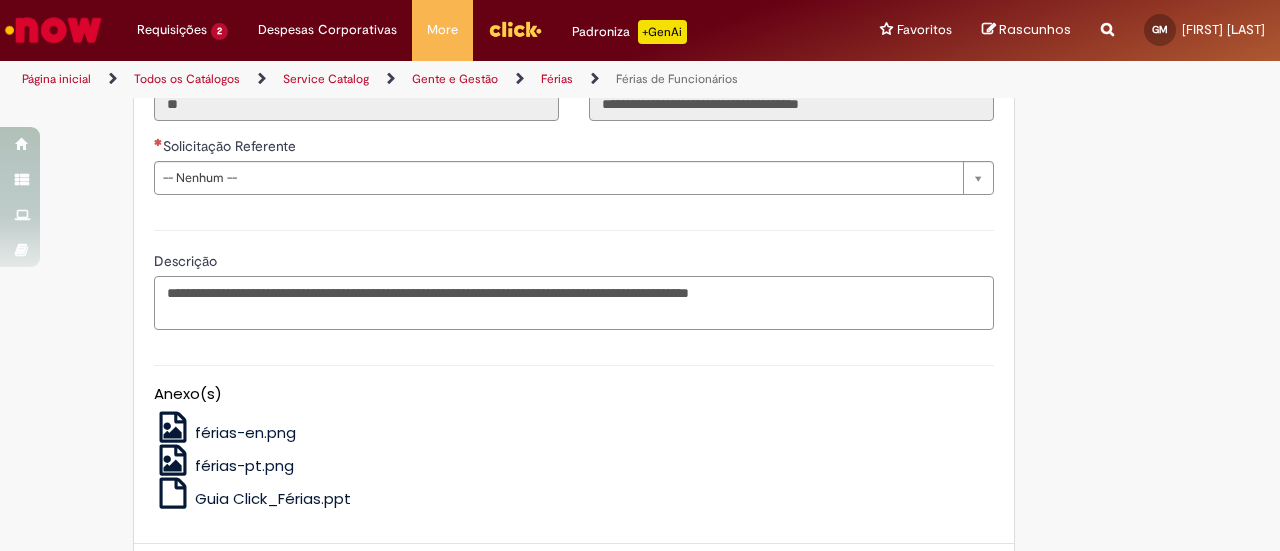 drag, startPoint x: 836, startPoint y: 315, endPoint x: 0, endPoint y: 339, distance: 836.3444 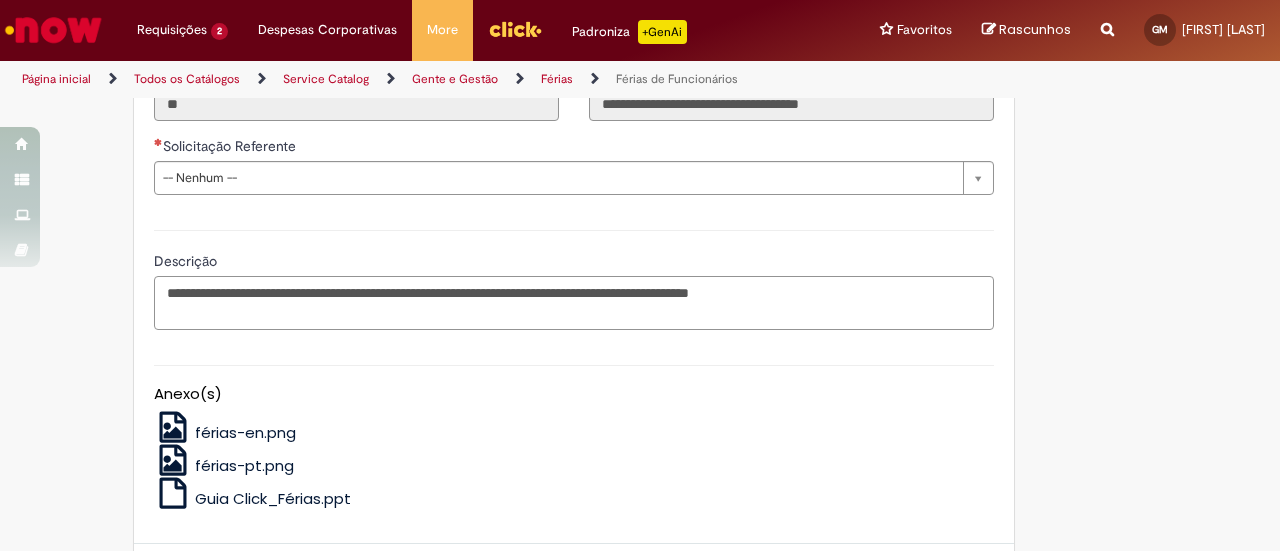 drag, startPoint x: 956, startPoint y: 303, endPoint x: 946, endPoint y: 313, distance: 14.142136 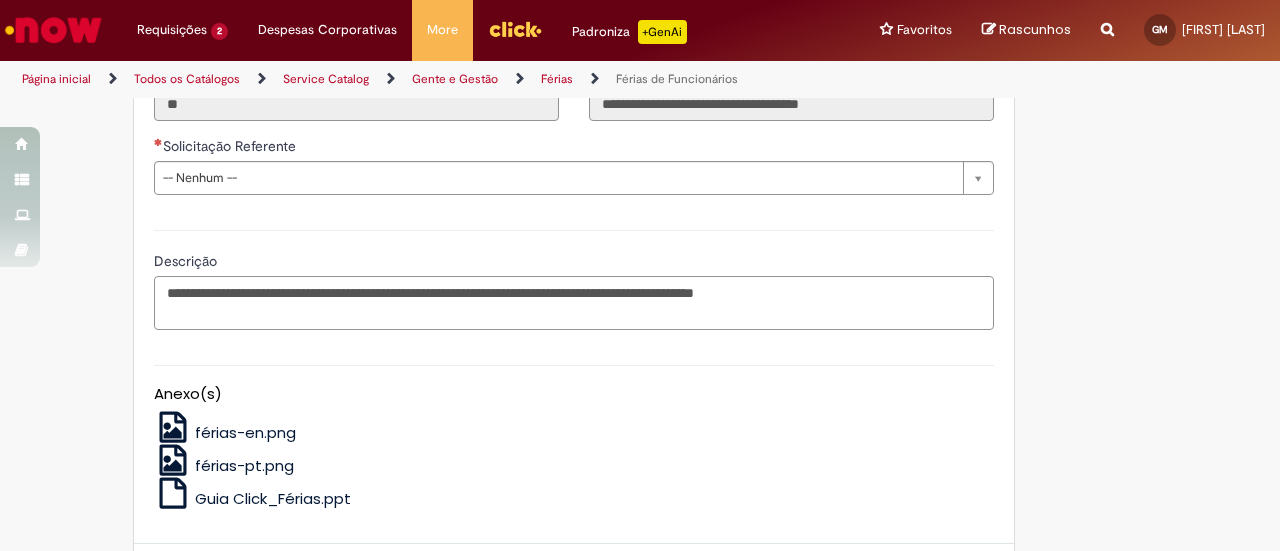 paste on "**********" 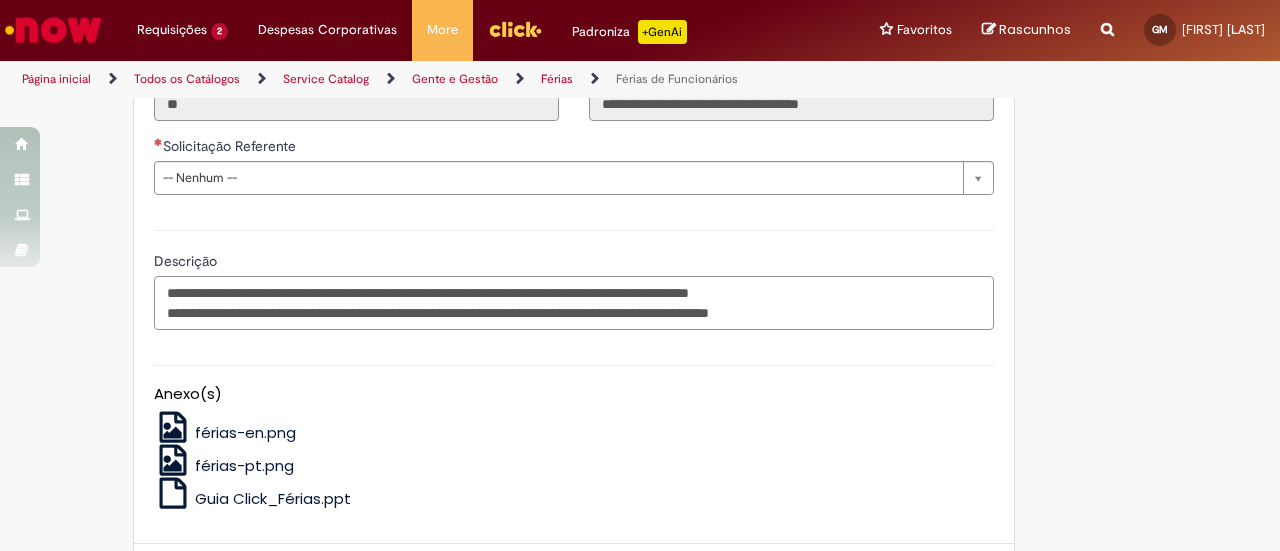 click on "**********" at bounding box center [574, 302] 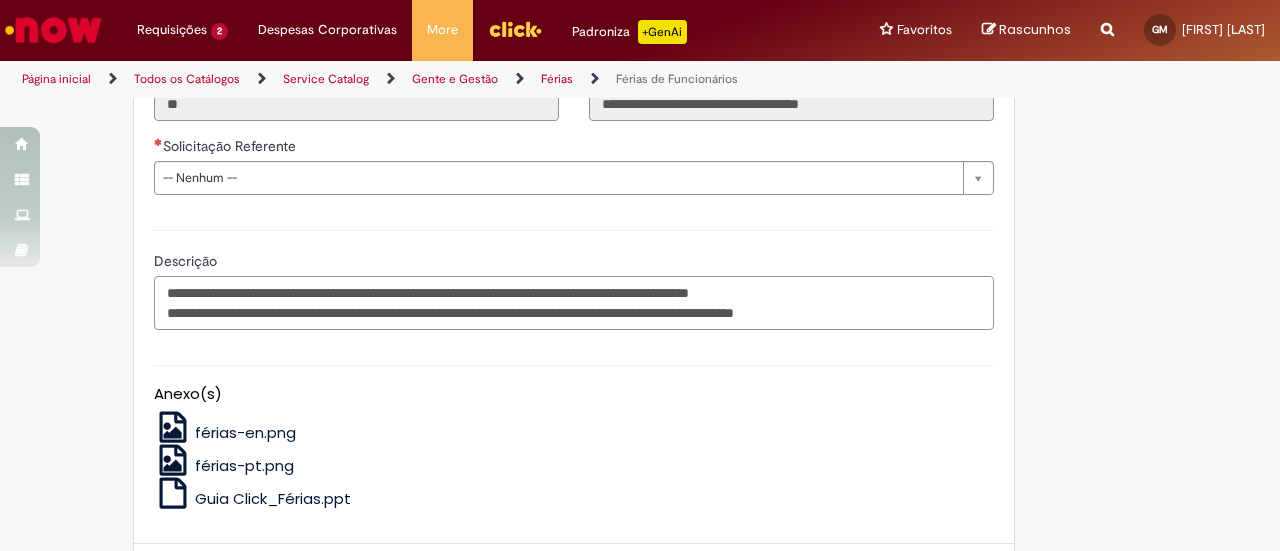 click on "**********" at bounding box center [574, 302] 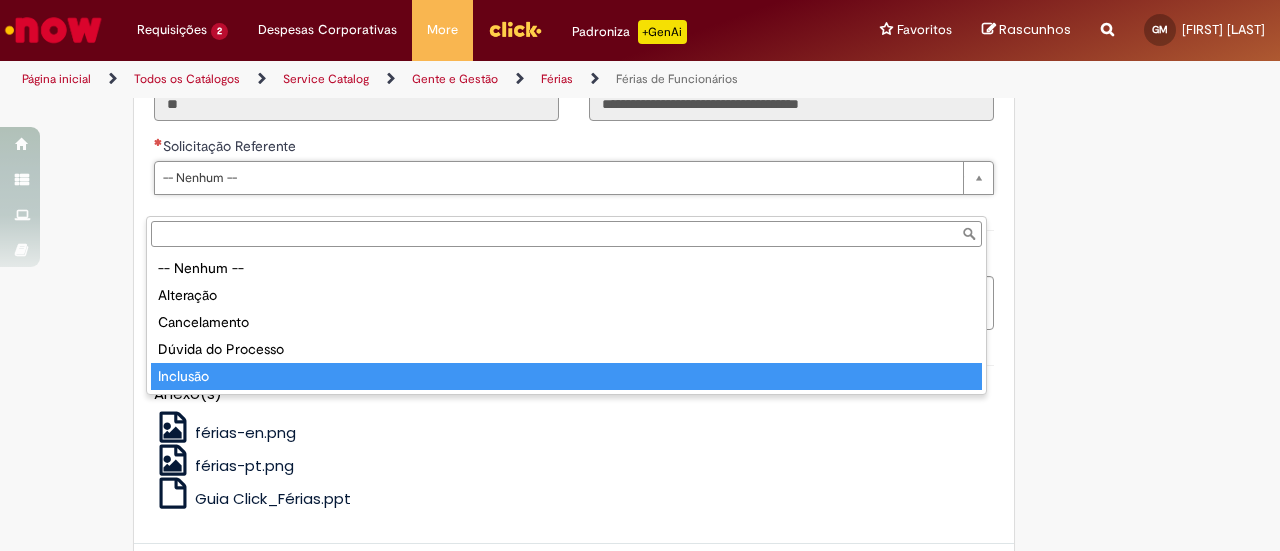 type on "********" 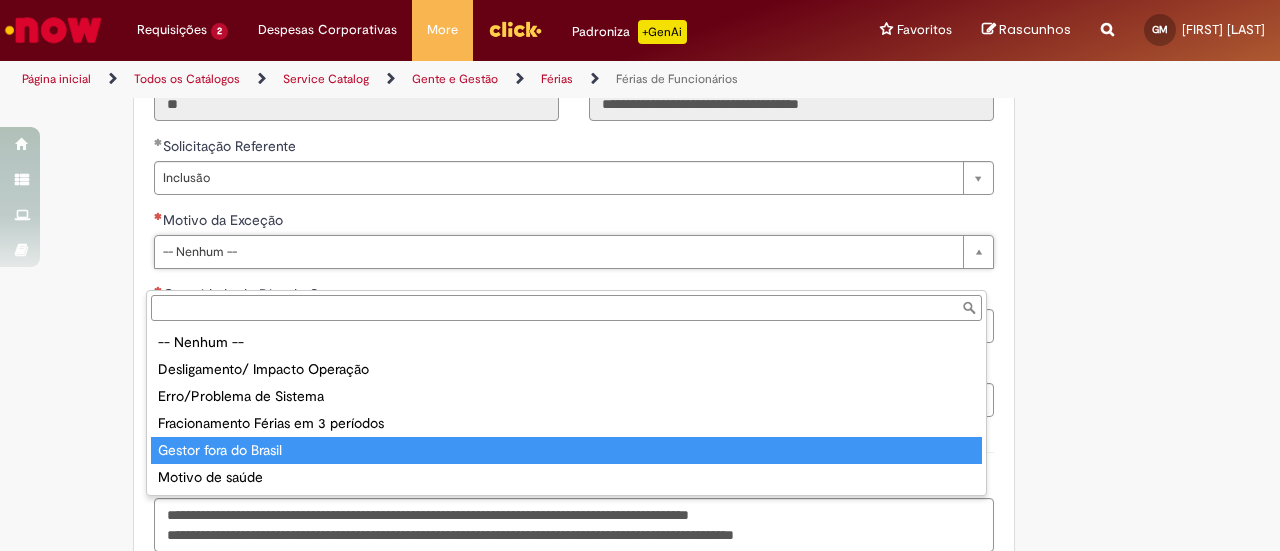 type on "**********" 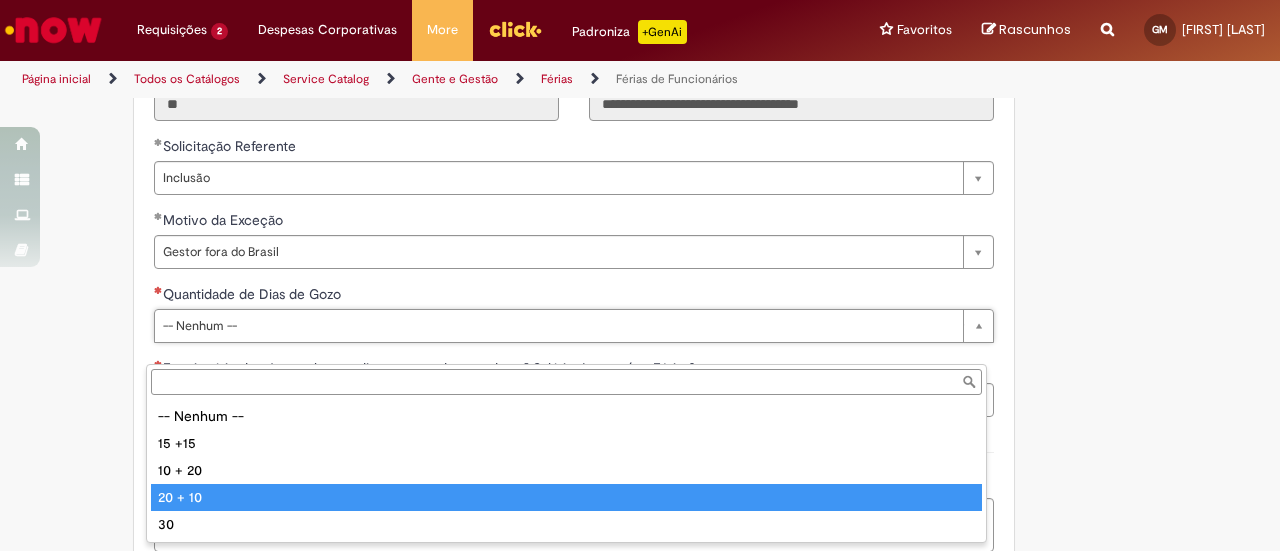 type on "*******" 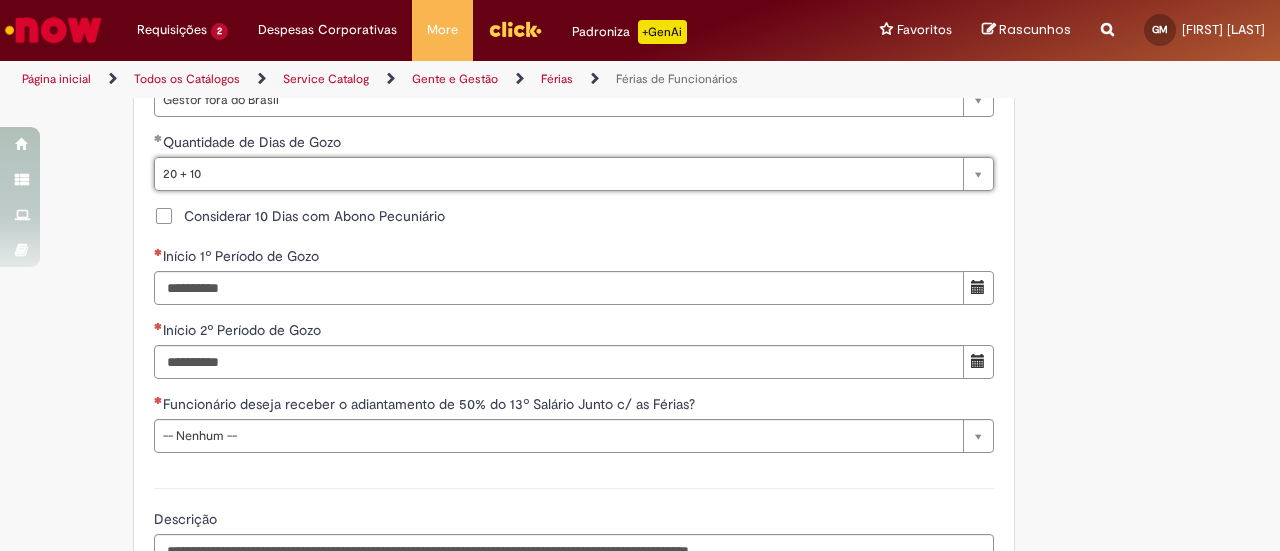 scroll, scrollTop: 1844, scrollLeft: 0, axis: vertical 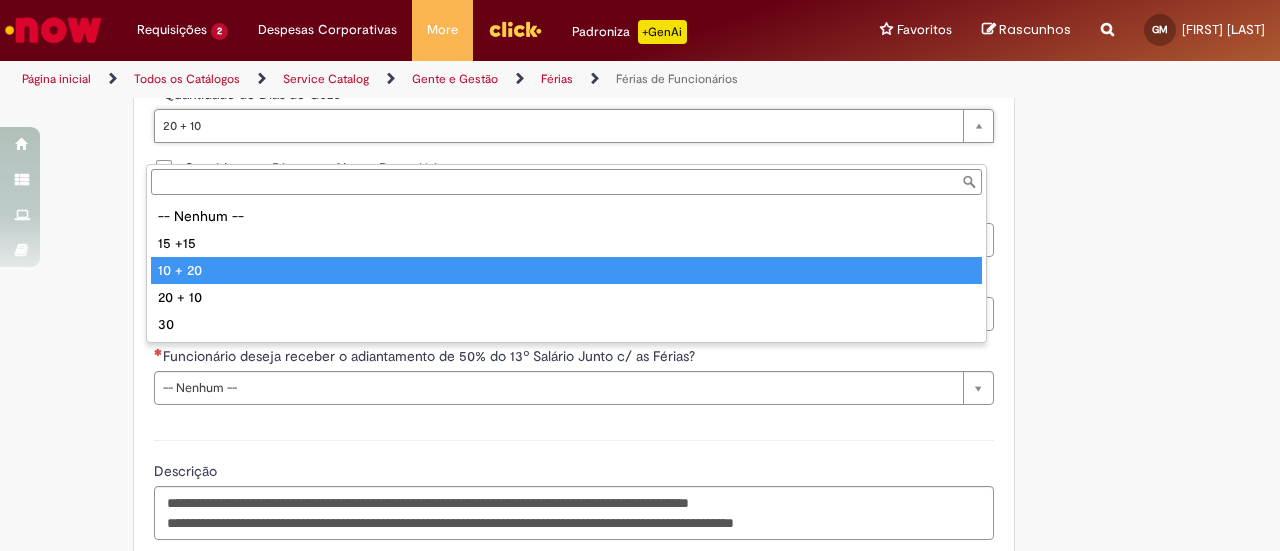 type on "*******" 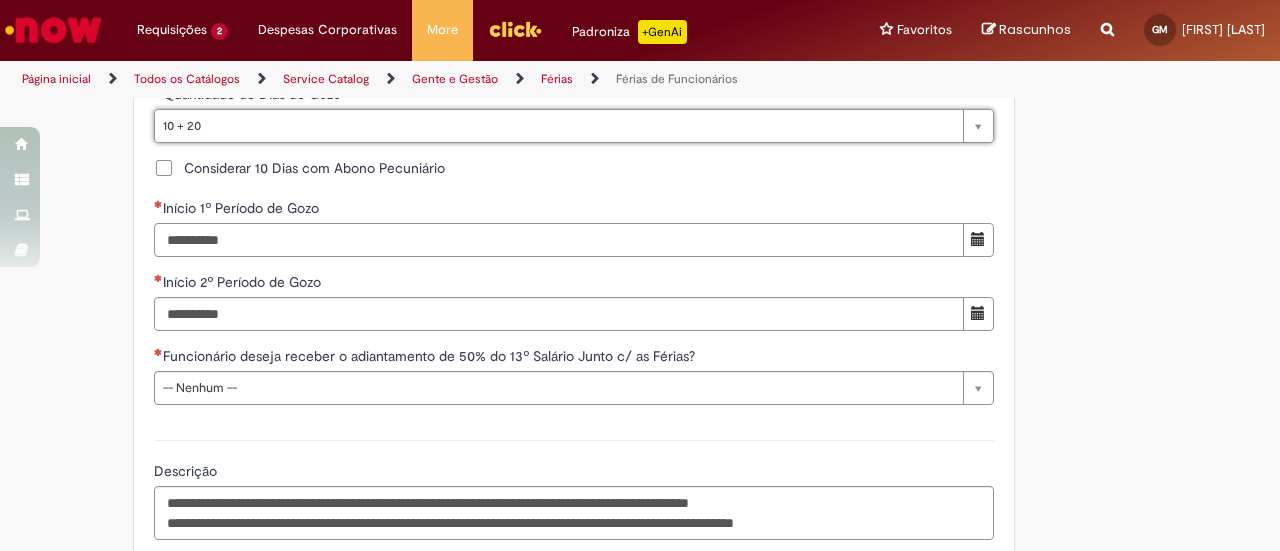 scroll, scrollTop: 0, scrollLeft: 0, axis: both 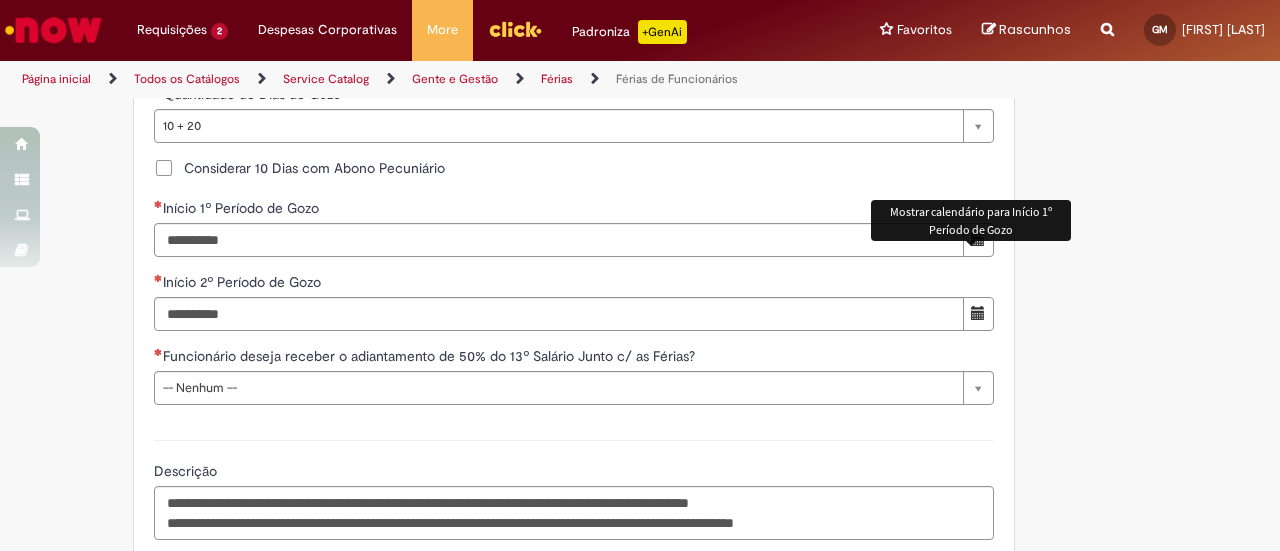 click at bounding box center (978, 239) 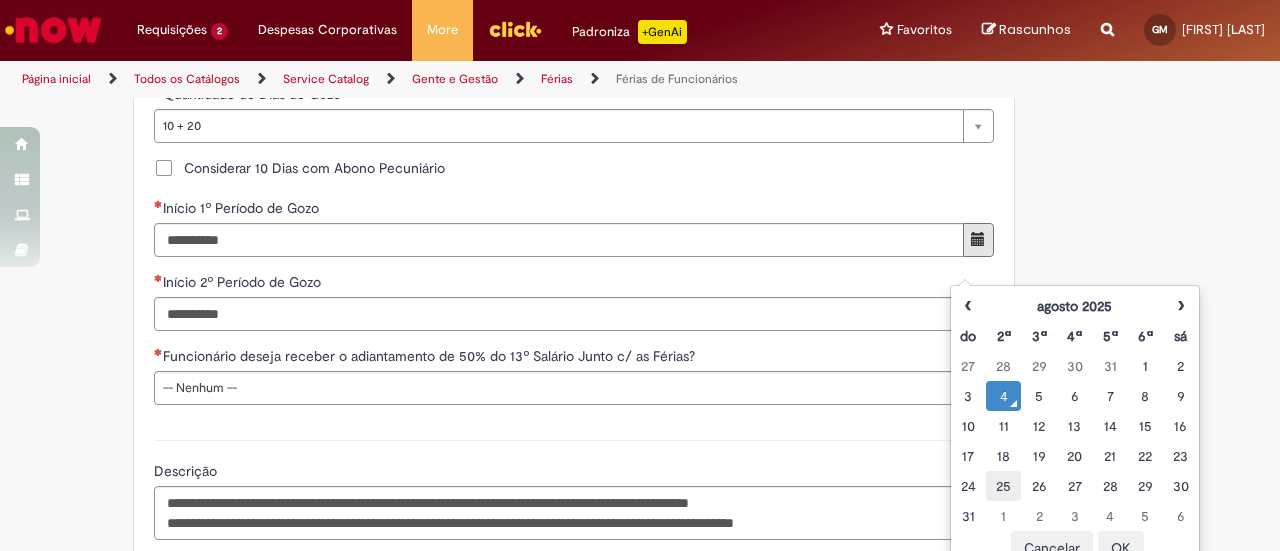click on "25" at bounding box center (1003, 486) 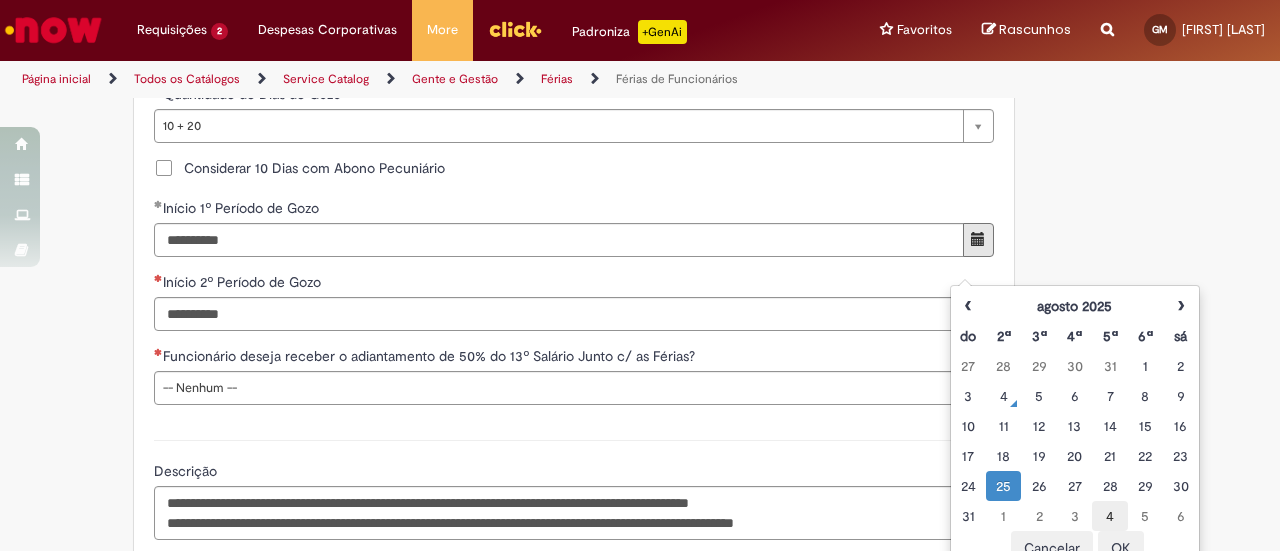click on "4" at bounding box center (1109, 516) 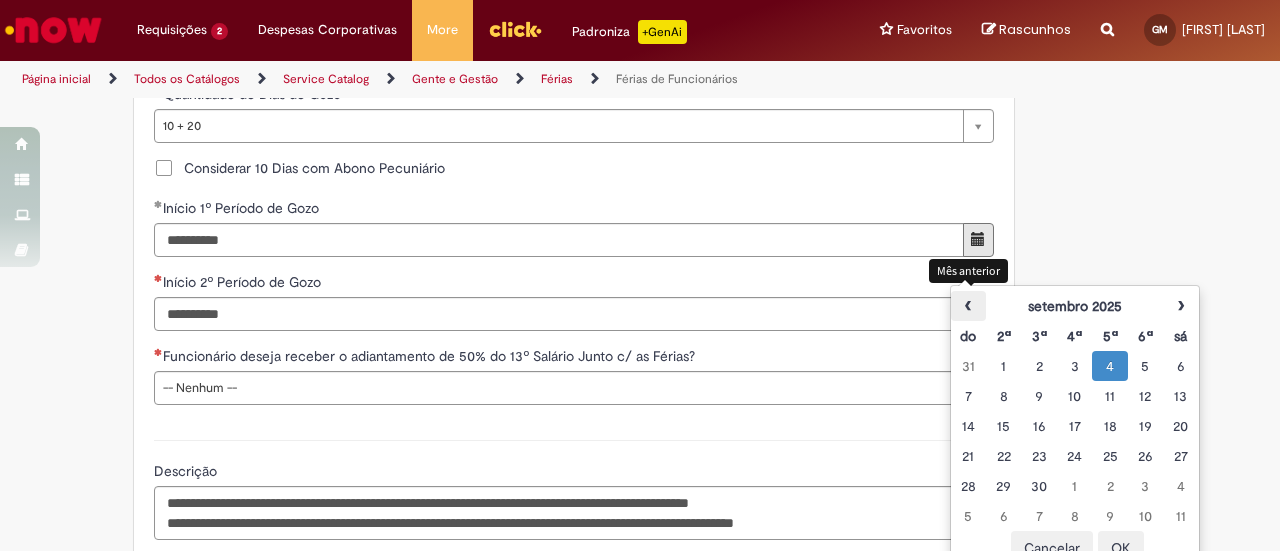 click on "‹" at bounding box center (968, 306) 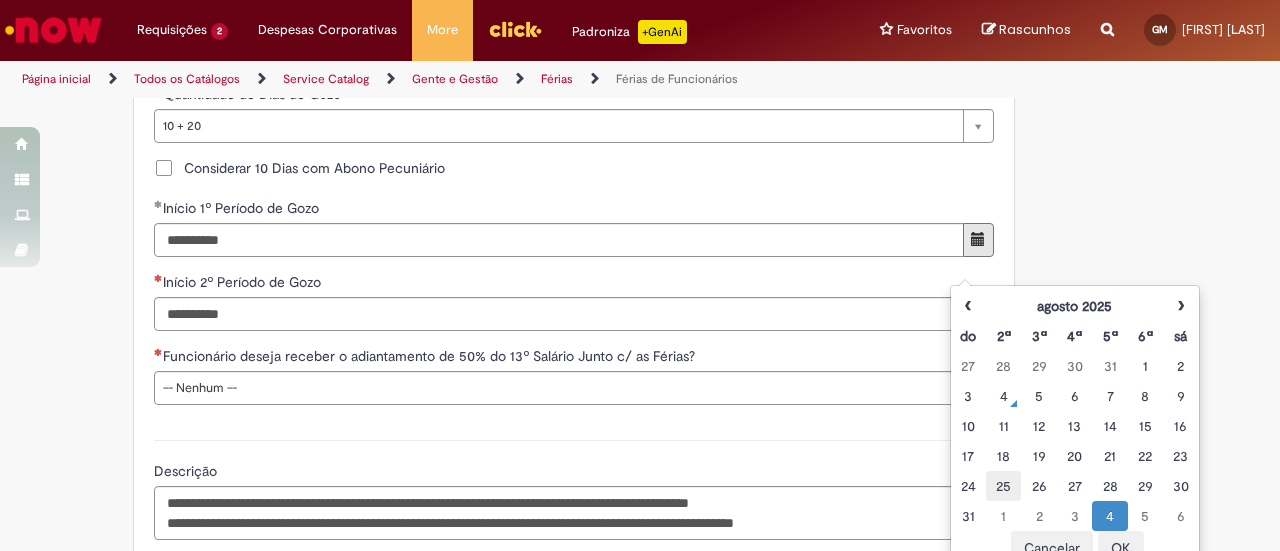 click on "25" at bounding box center (1003, 486) 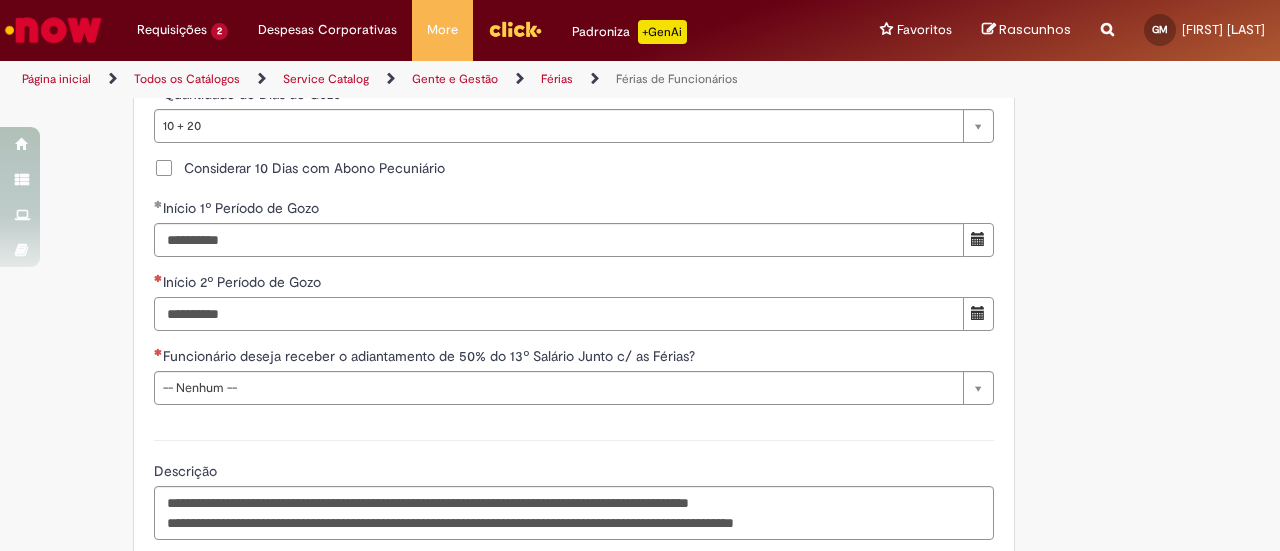 click on "Início 2º Período de Gozo" at bounding box center (559, 314) 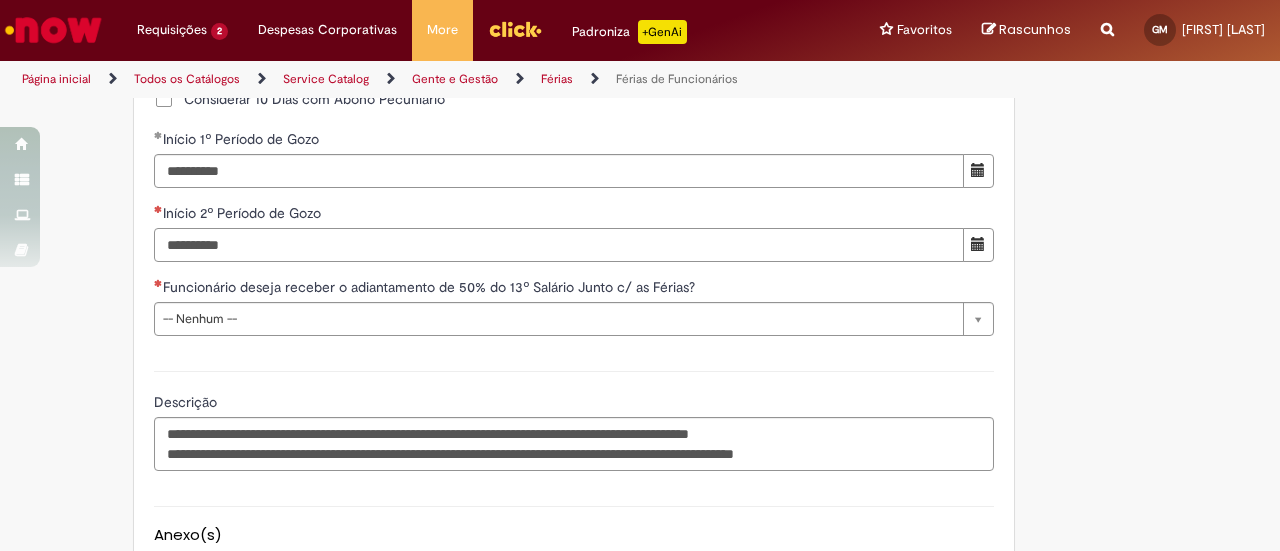 scroll, scrollTop: 1944, scrollLeft: 0, axis: vertical 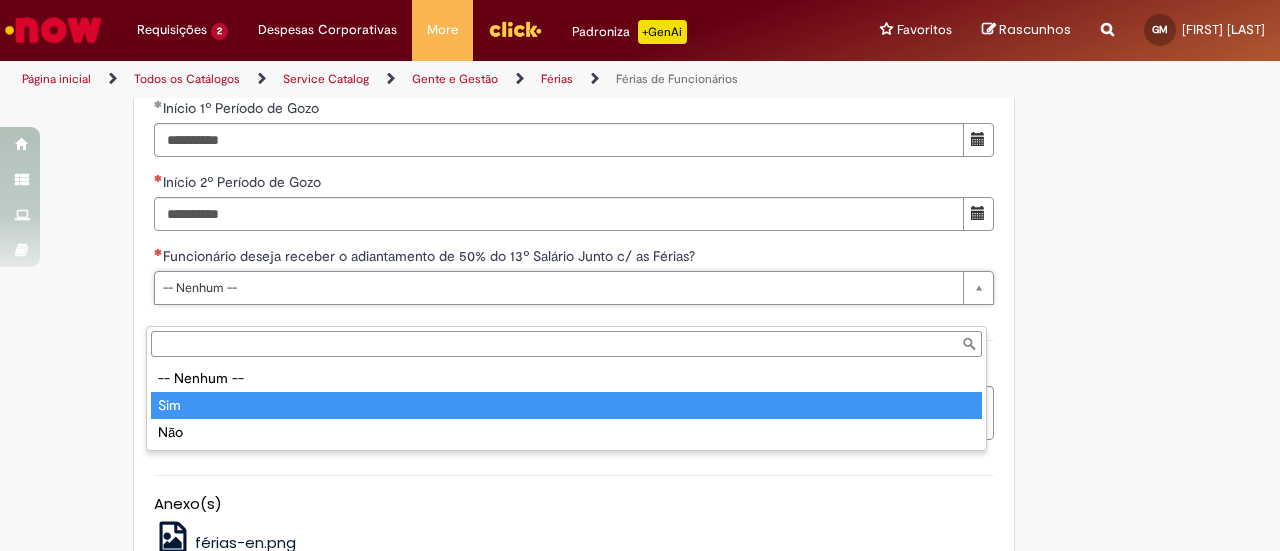 type on "***" 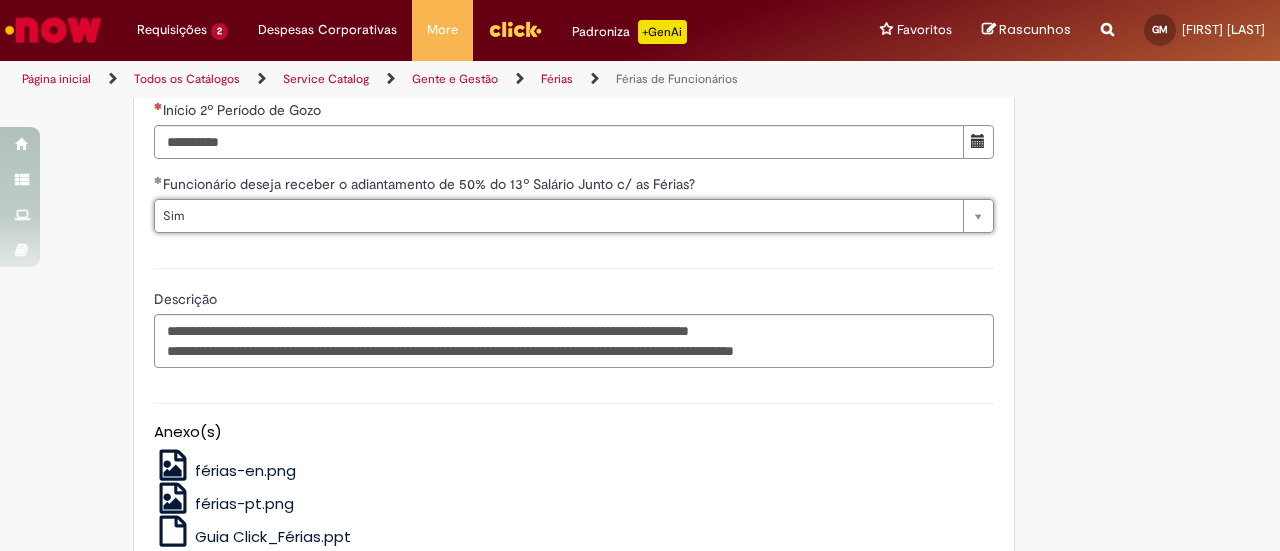 scroll, scrollTop: 2044, scrollLeft: 0, axis: vertical 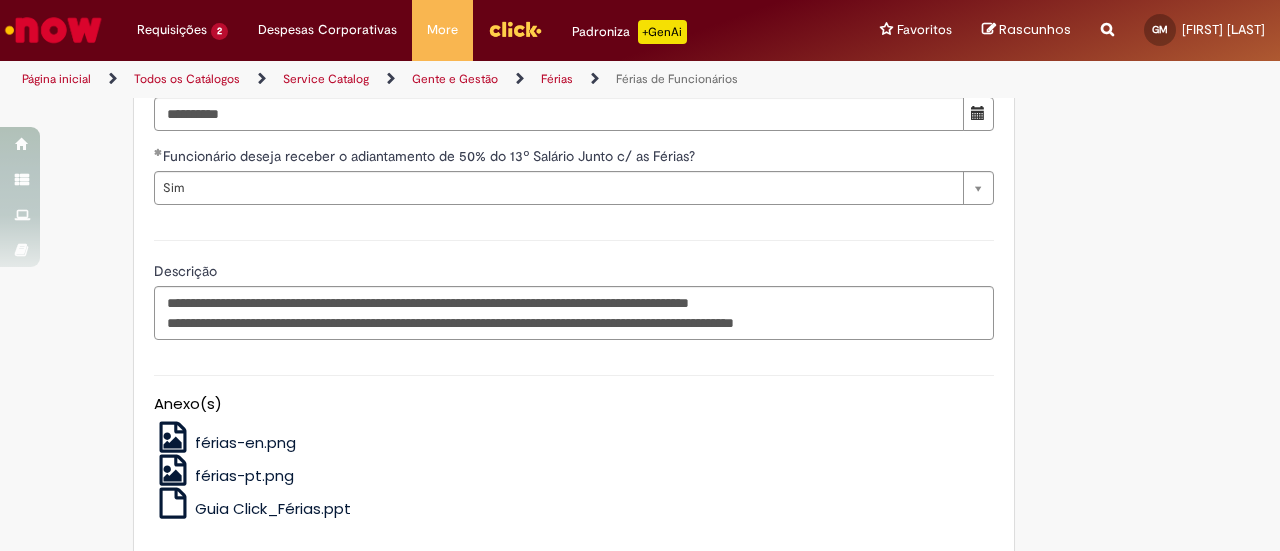 click on "**********" at bounding box center (574, 287) 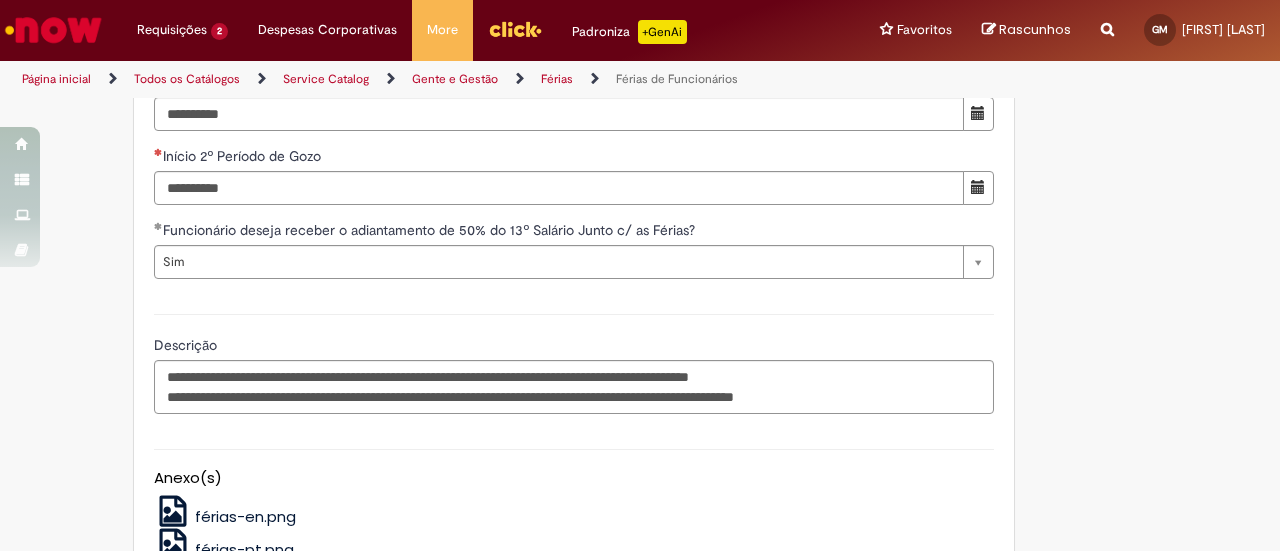 scroll, scrollTop: 1944, scrollLeft: 0, axis: vertical 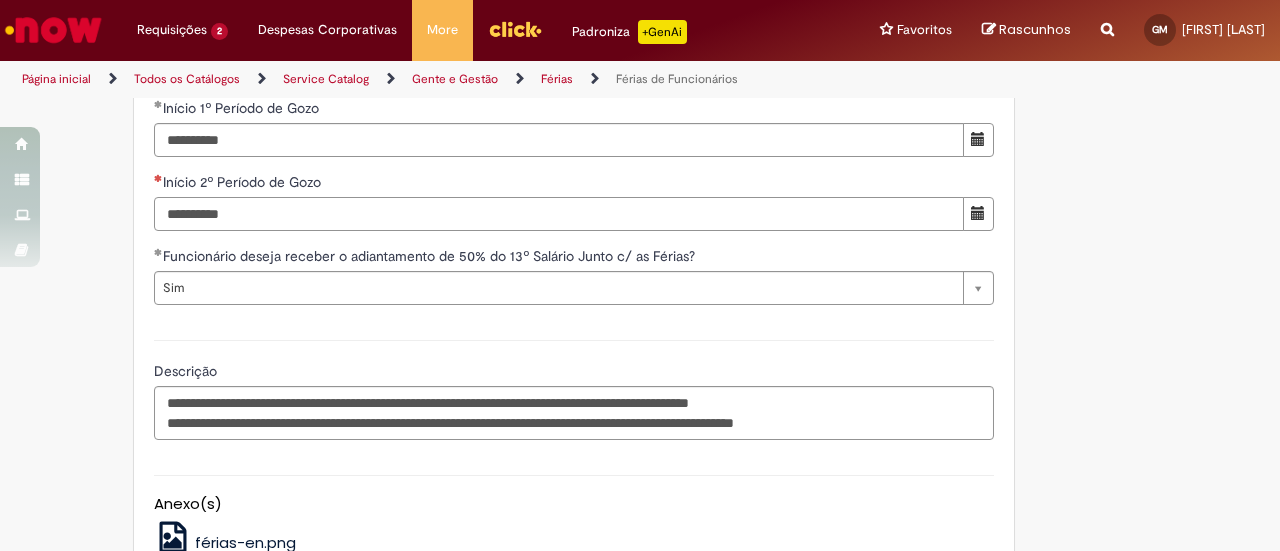 click on "Início 2º Período de Gozo" at bounding box center [559, 214] 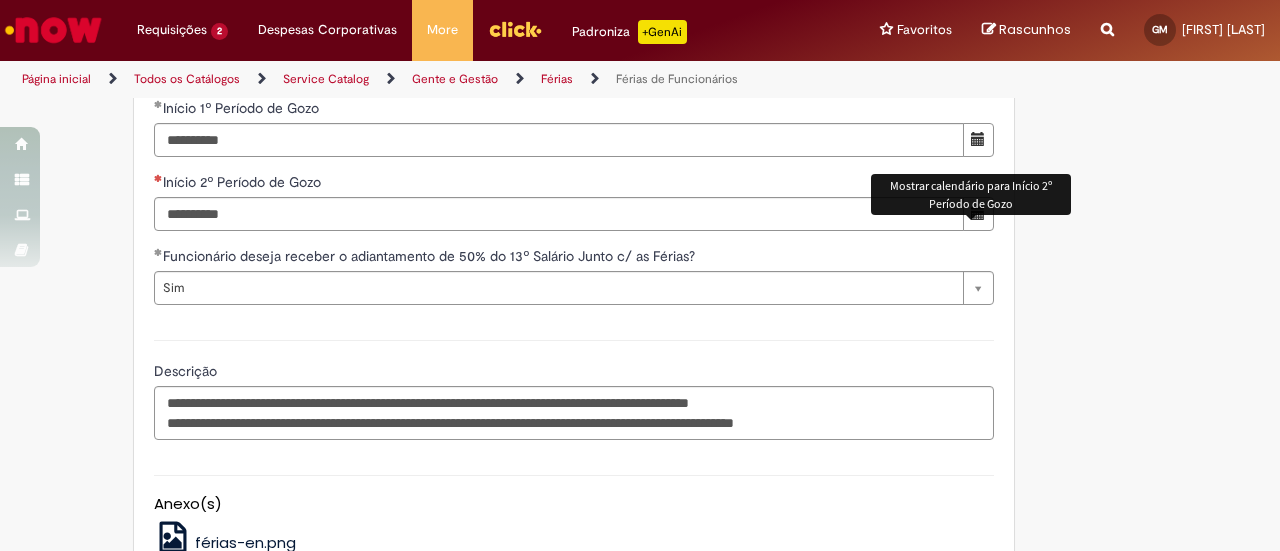 click at bounding box center (978, 213) 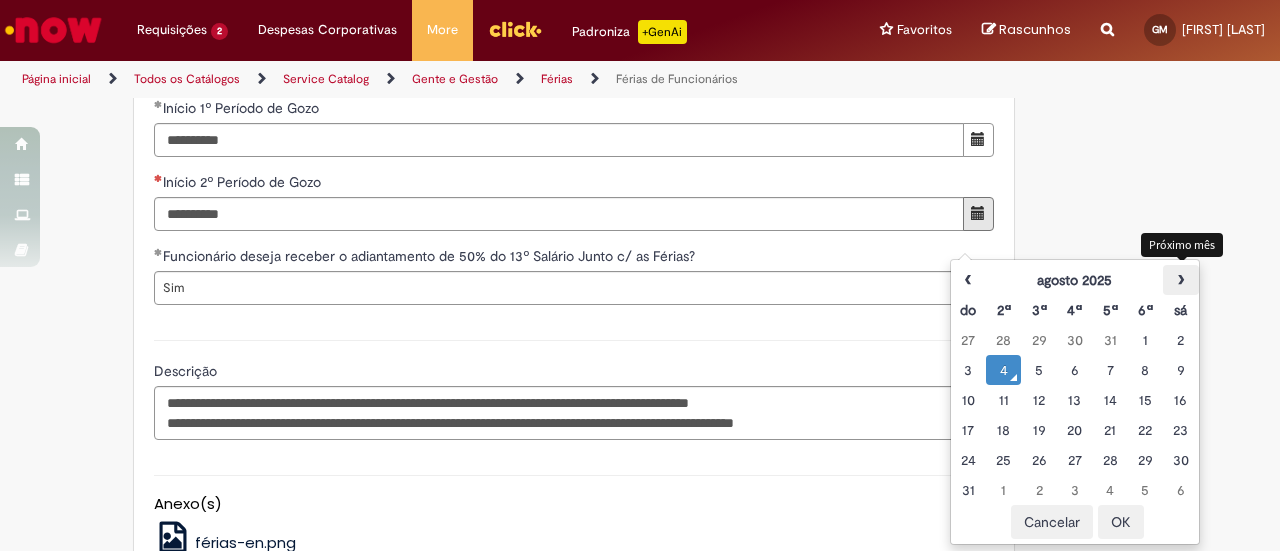 click on "›" at bounding box center (1180, 280) 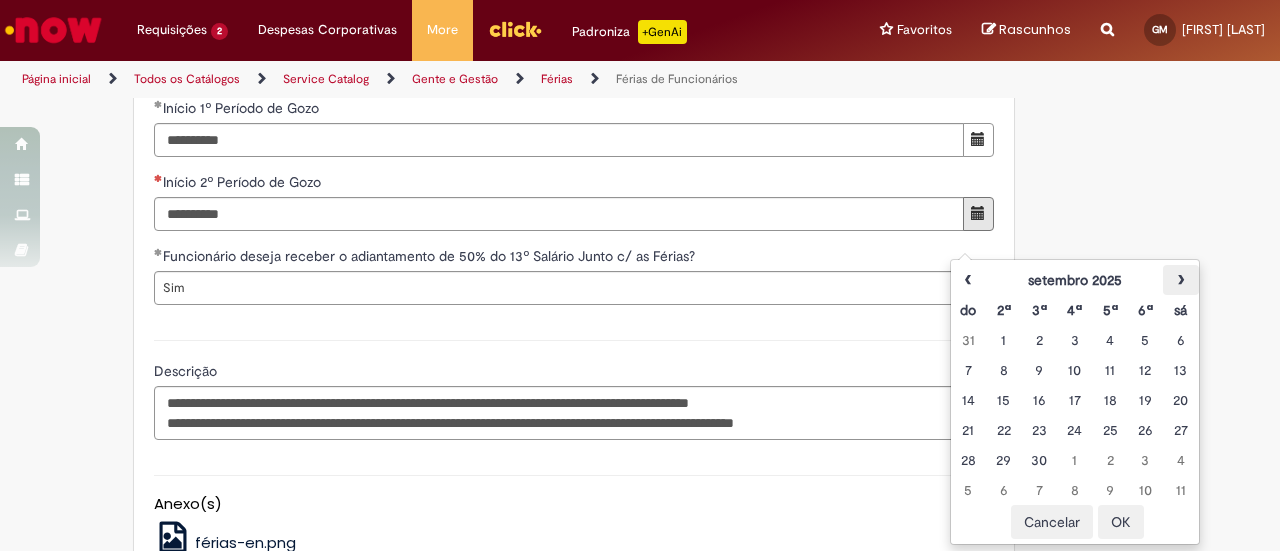 click on "›" at bounding box center (1180, 280) 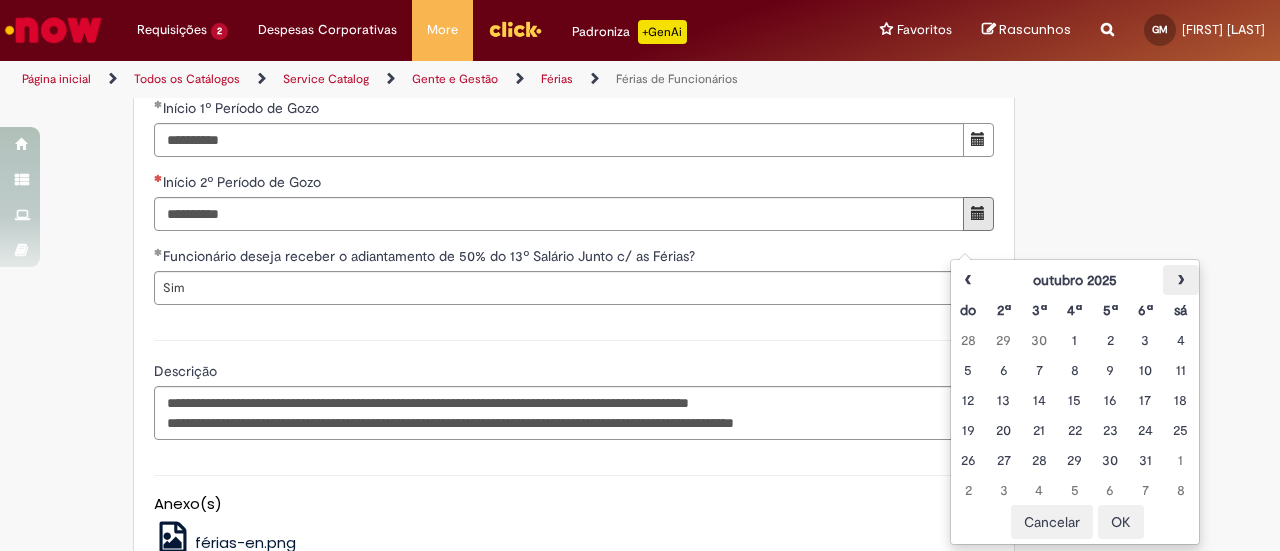 click on "›" at bounding box center (1180, 280) 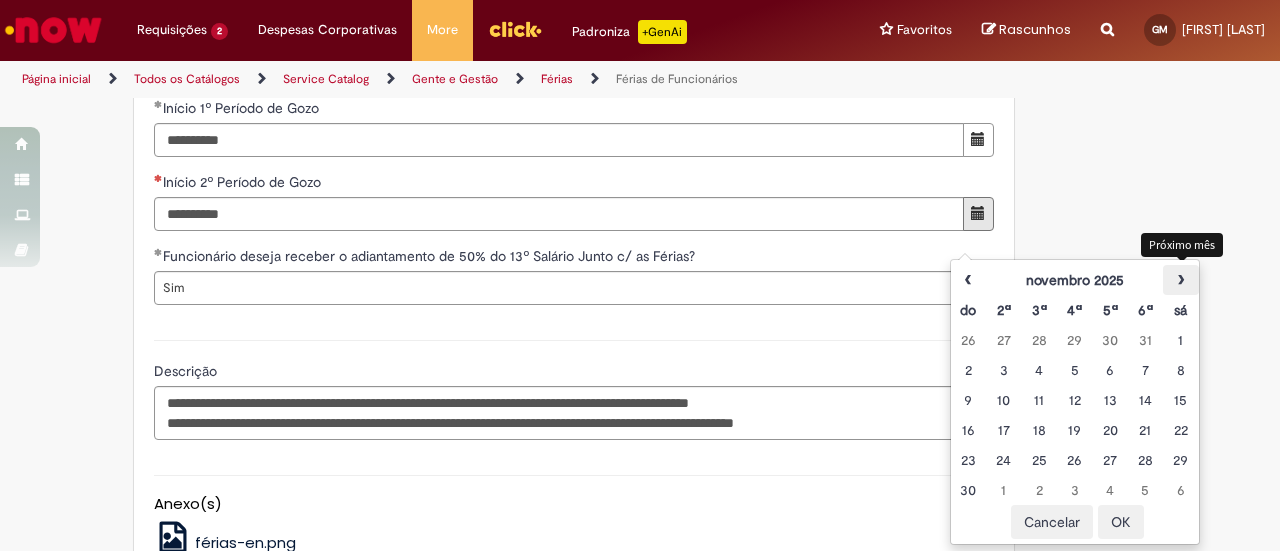 click on "›" at bounding box center (1180, 280) 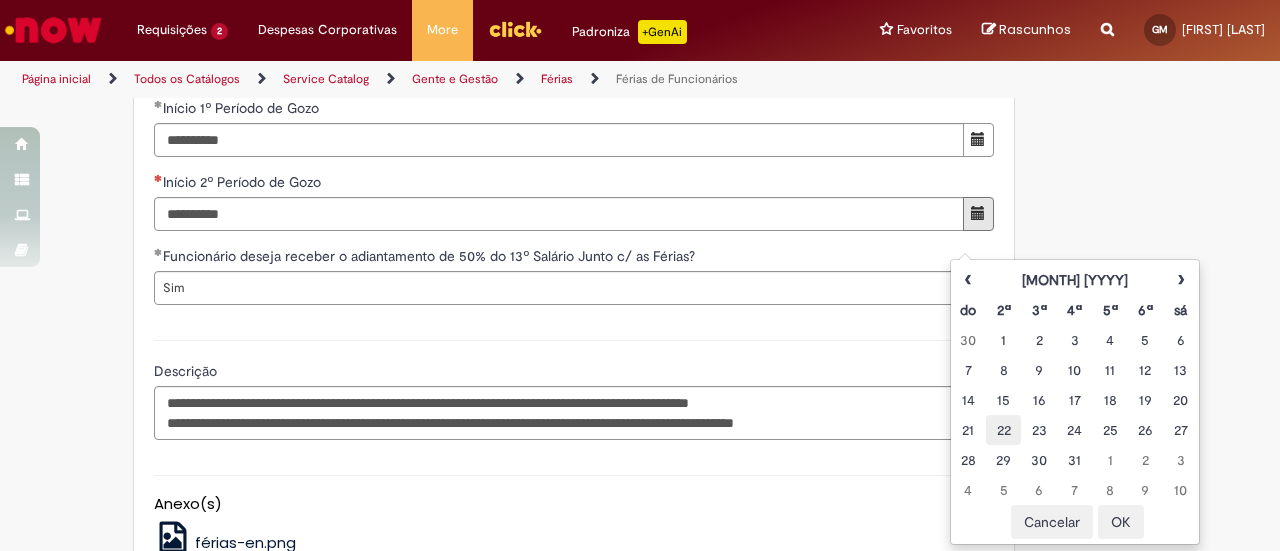 click on "22" at bounding box center [1003, 430] 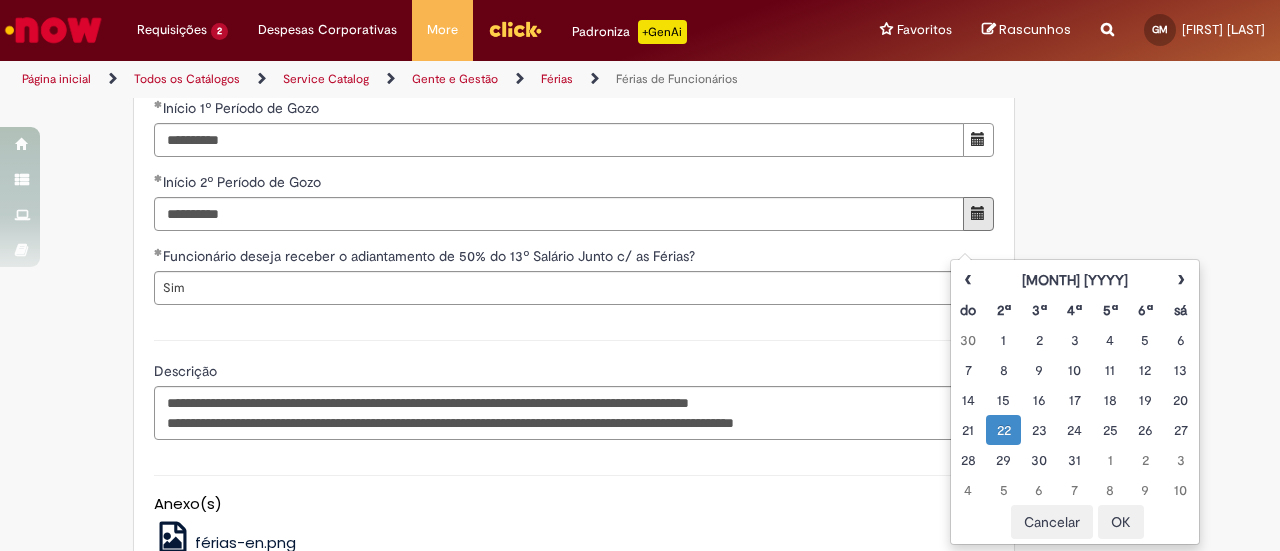 click on "OK" at bounding box center [1121, 522] 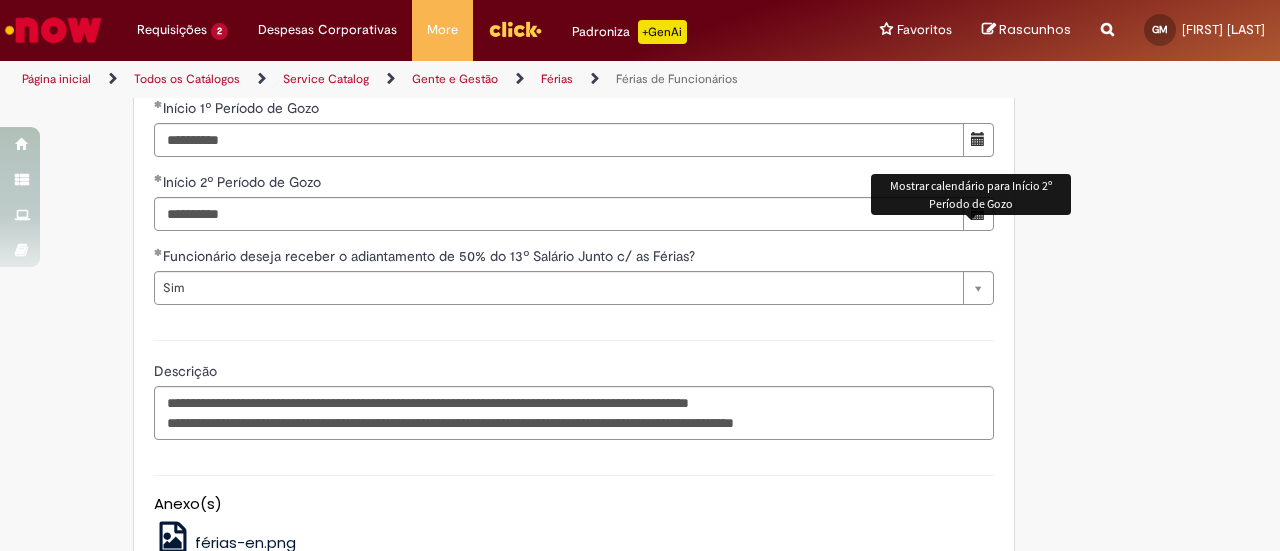click at bounding box center [574, 340] 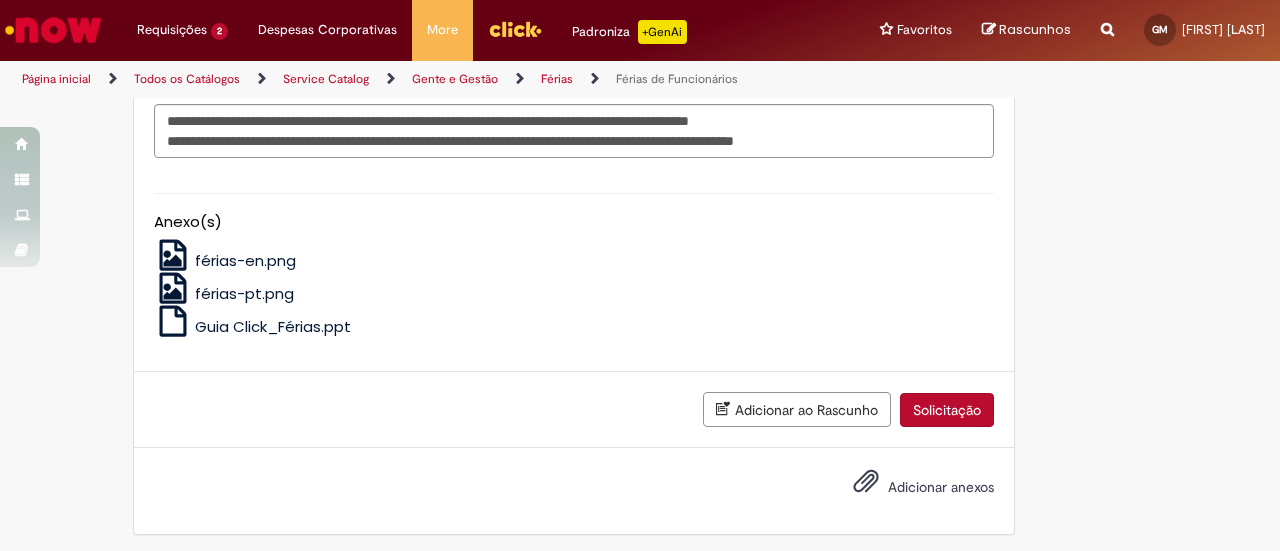 scroll, scrollTop: 2254, scrollLeft: 0, axis: vertical 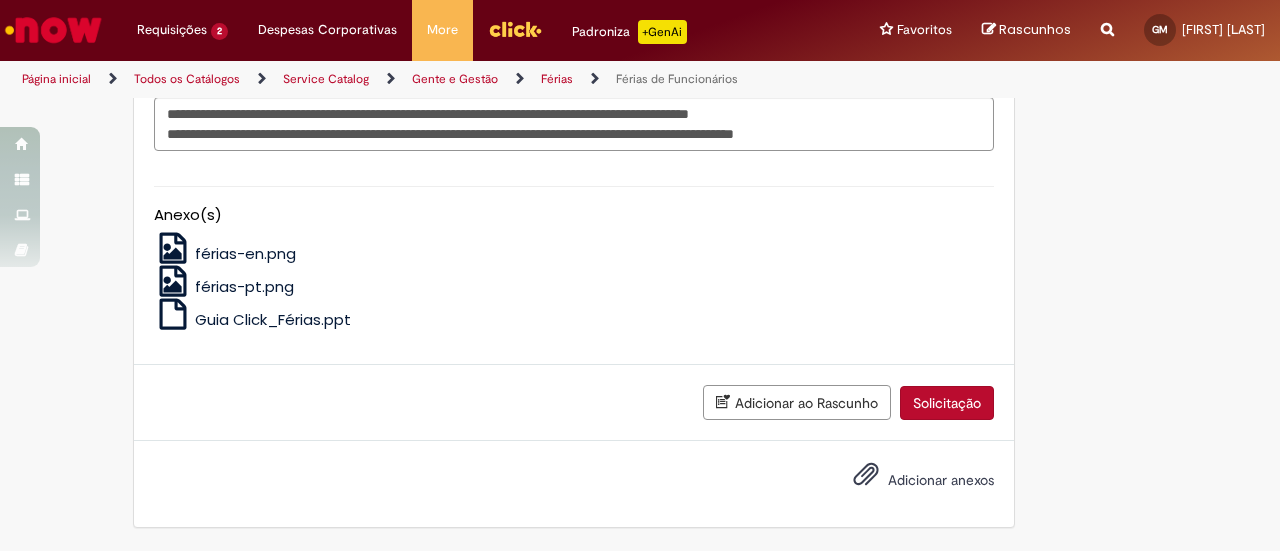 click on "Solicitação" at bounding box center [947, 403] 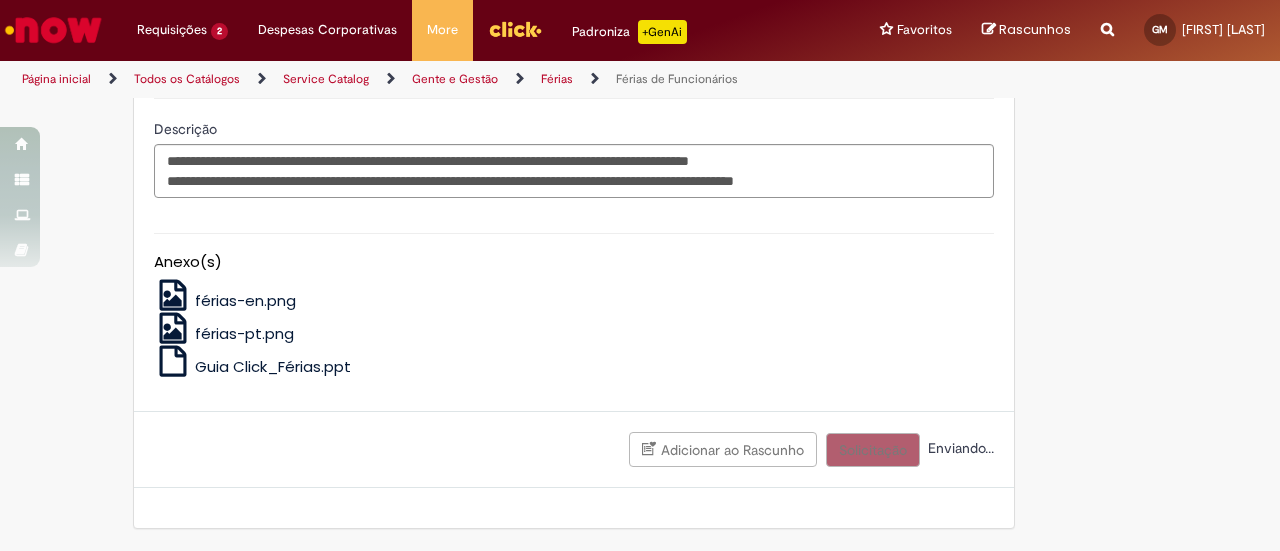 scroll, scrollTop: 2209, scrollLeft: 0, axis: vertical 